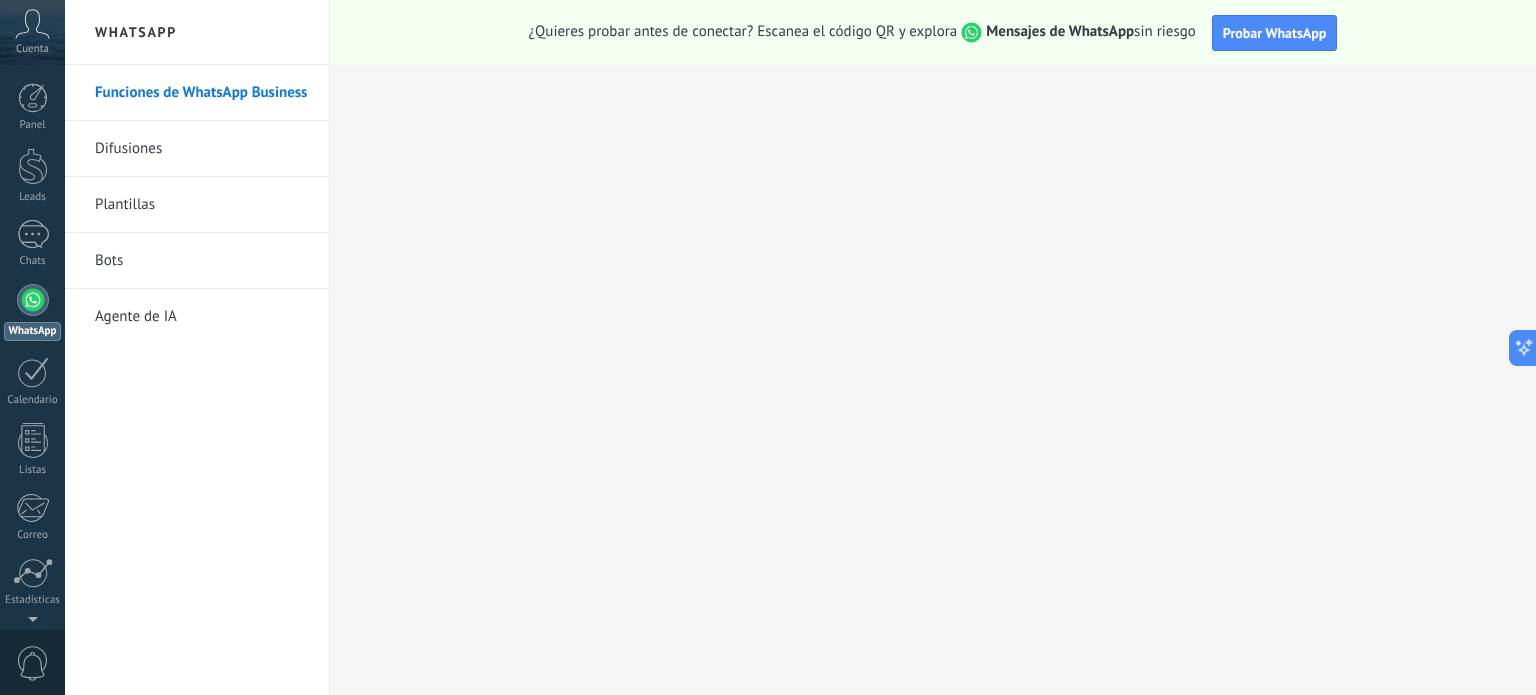 scroll, scrollTop: 0, scrollLeft: 0, axis: both 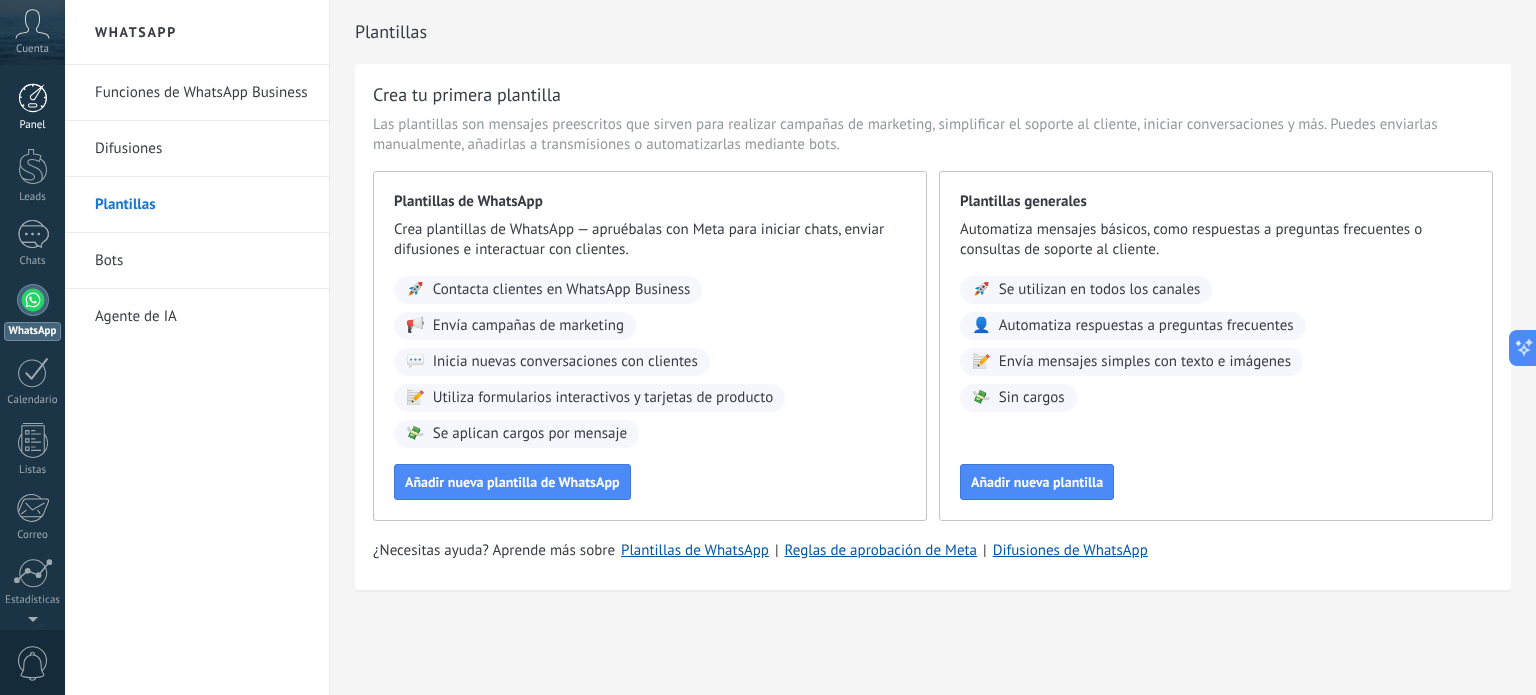 click at bounding box center [33, 98] 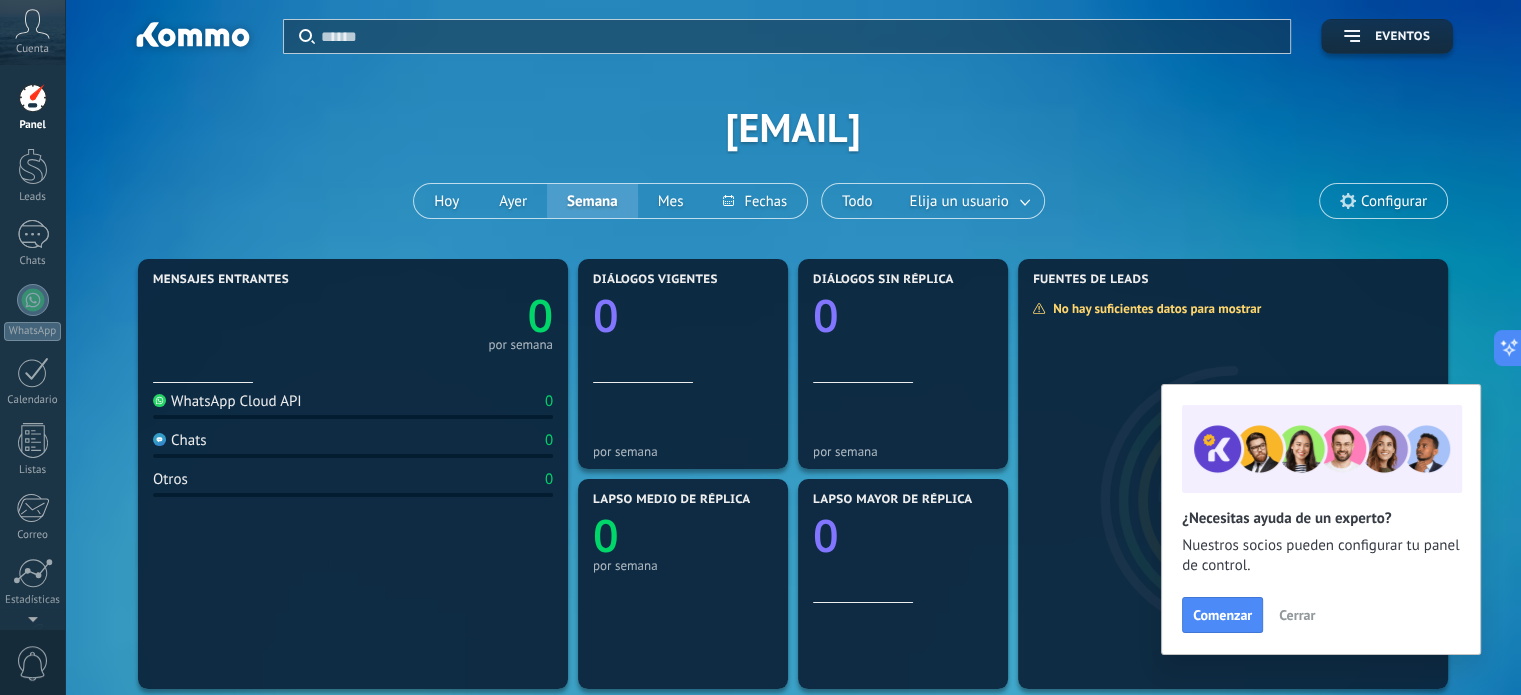 drag, startPoint x: 636, startPoint y: 135, endPoint x: 1008, endPoint y: 113, distance: 372.64996 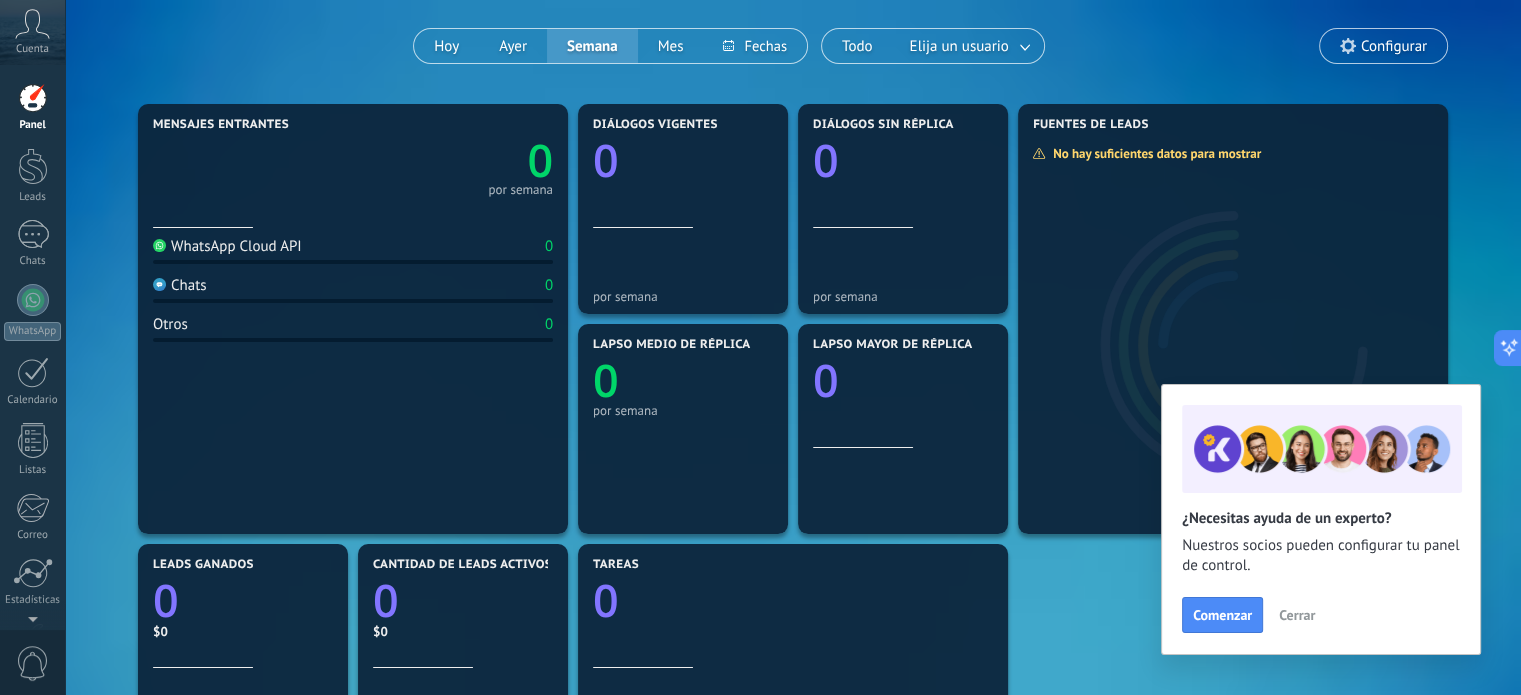 scroll, scrollTop: 0, scrollLeft: 0, axis: both 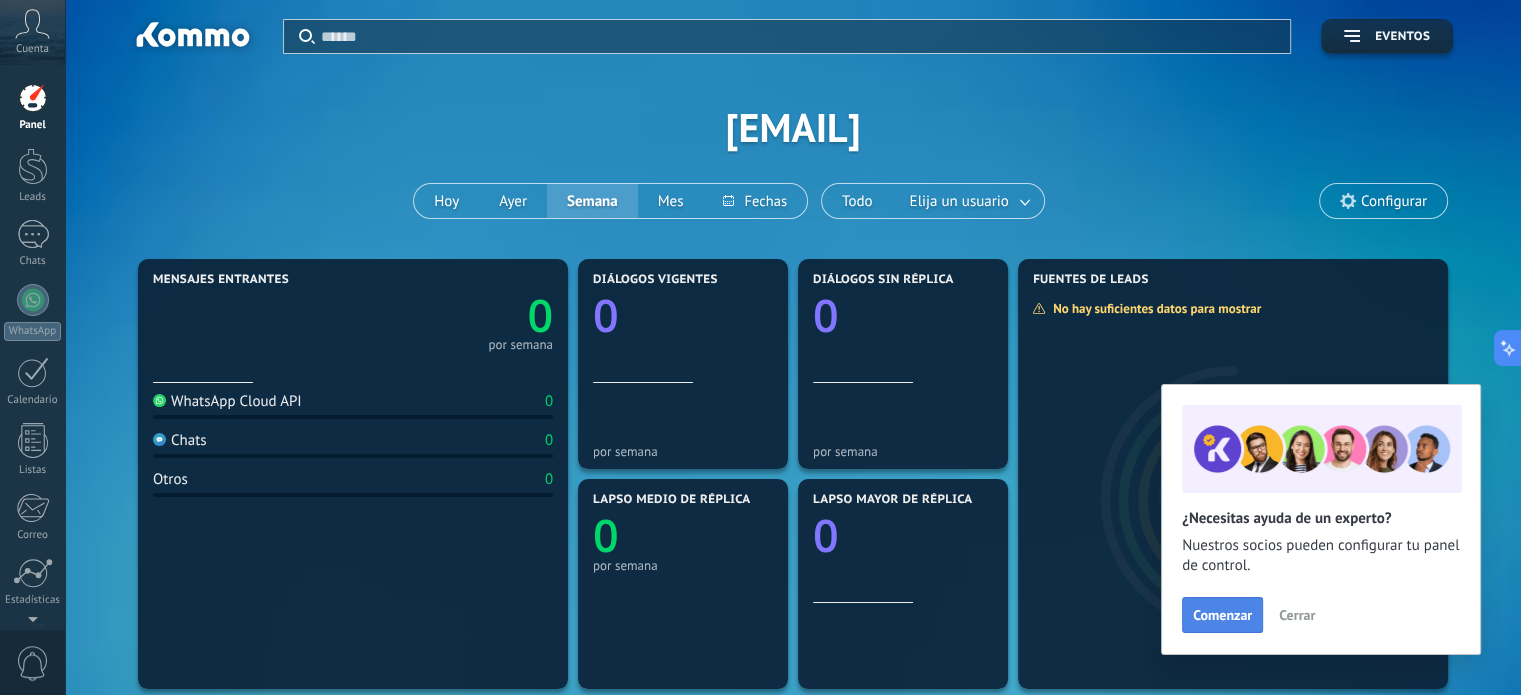 click on "Comenzar" at bounding box center [1222, 615] 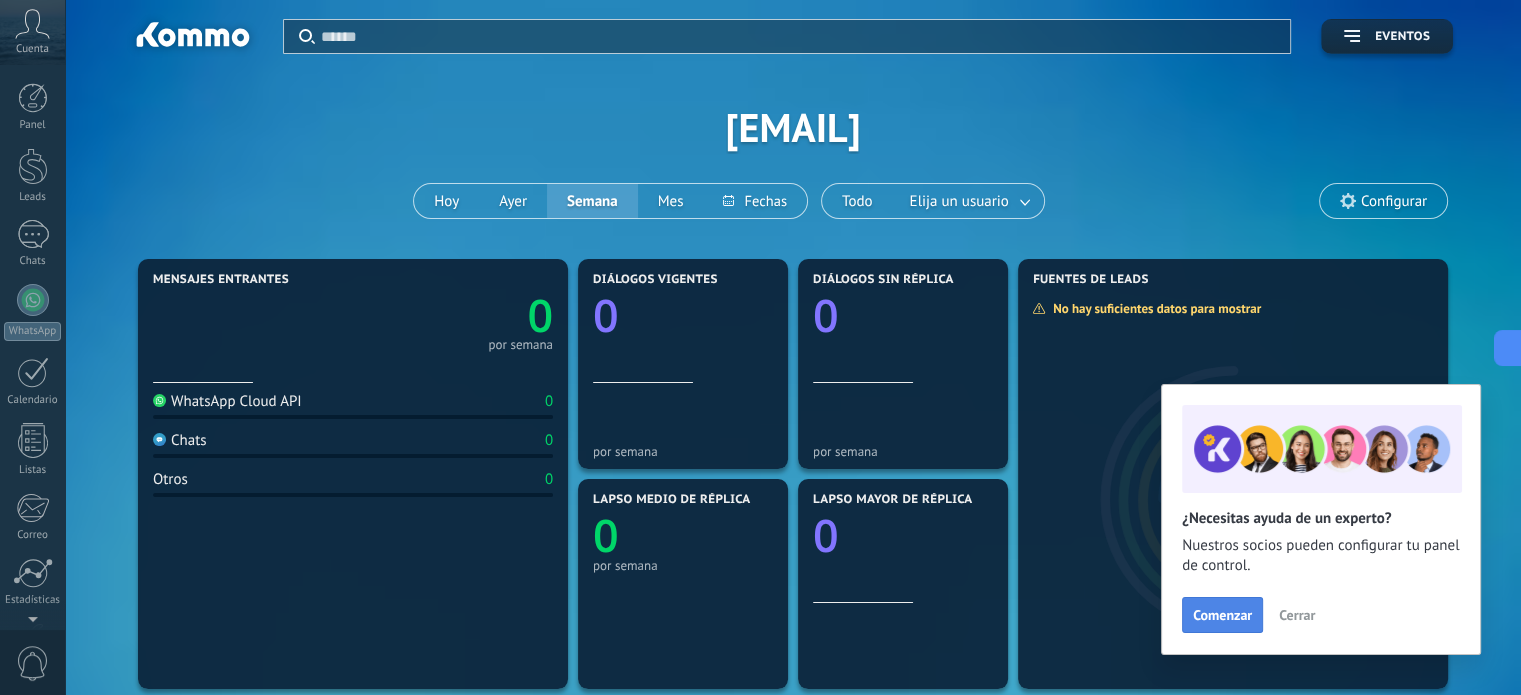 scroll, scrollTop: 136, scrollLeft: 0, axis: vertical 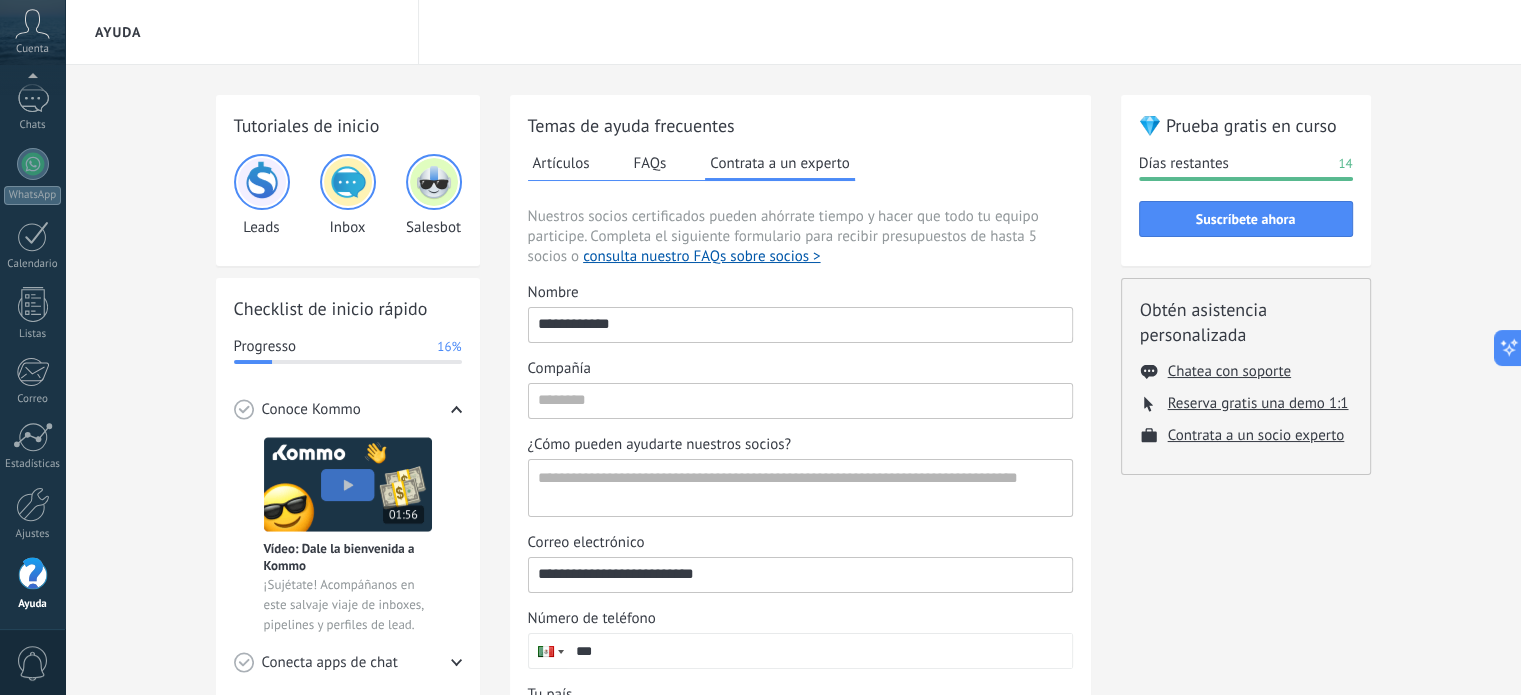 click on "FAQs" at bounding box center (650, 163) 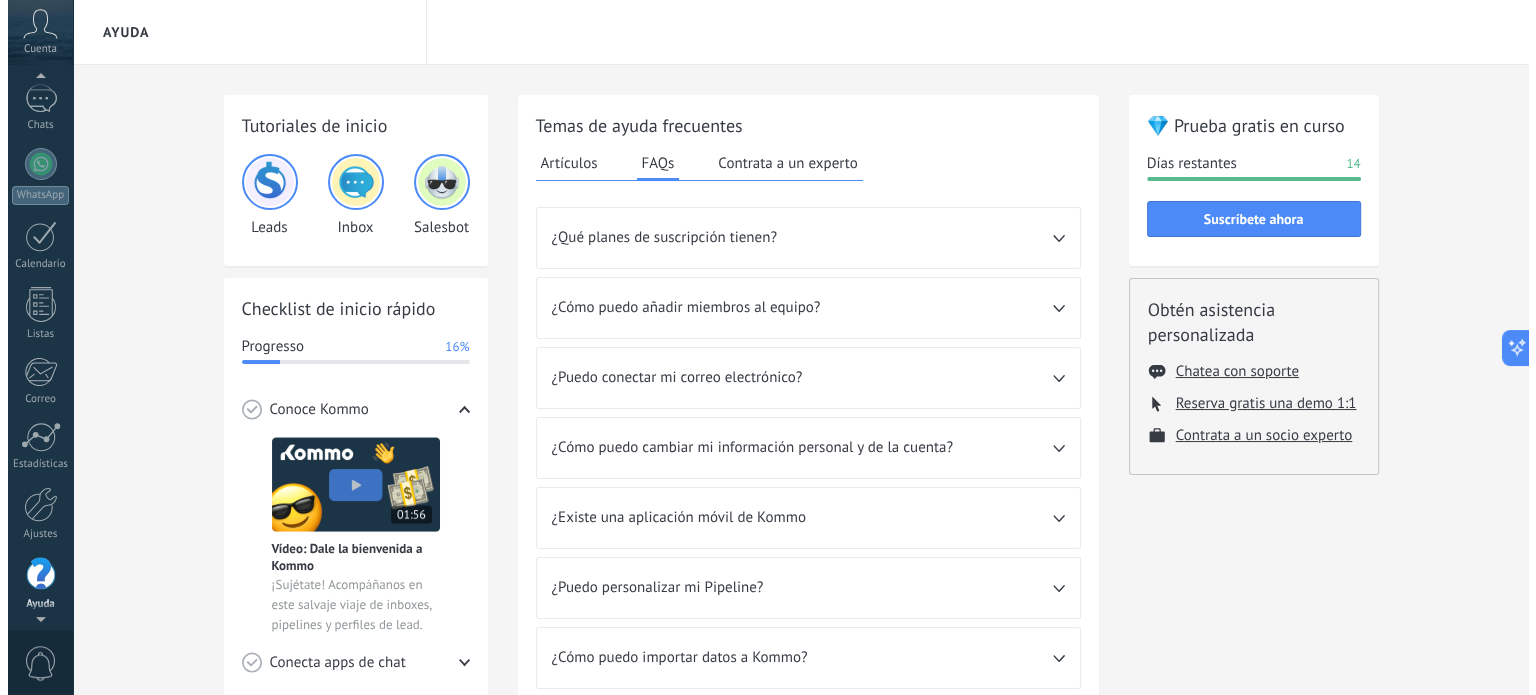 scroll, scrollTop: 97, scrollLeft: 0, axis: vertical 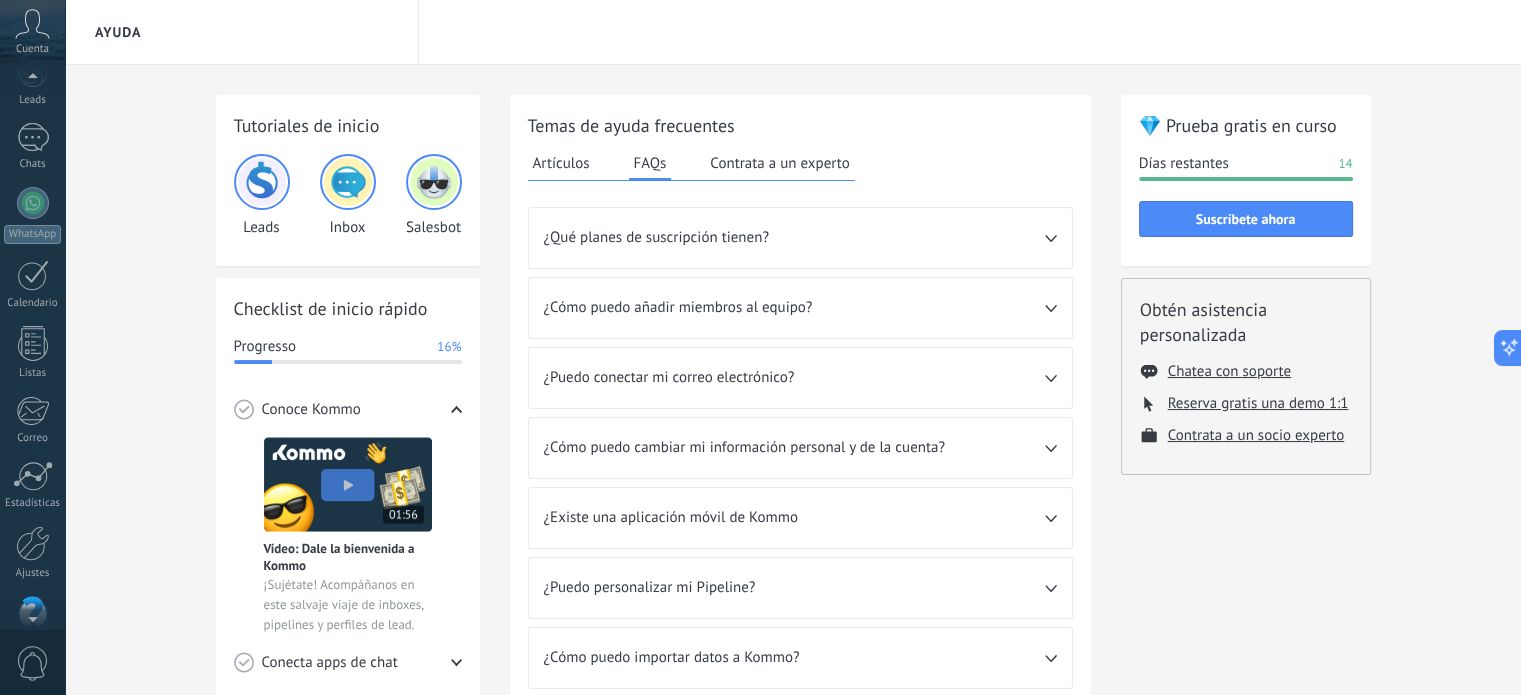 click on "Cuenta" at bounding box center [32, 49] 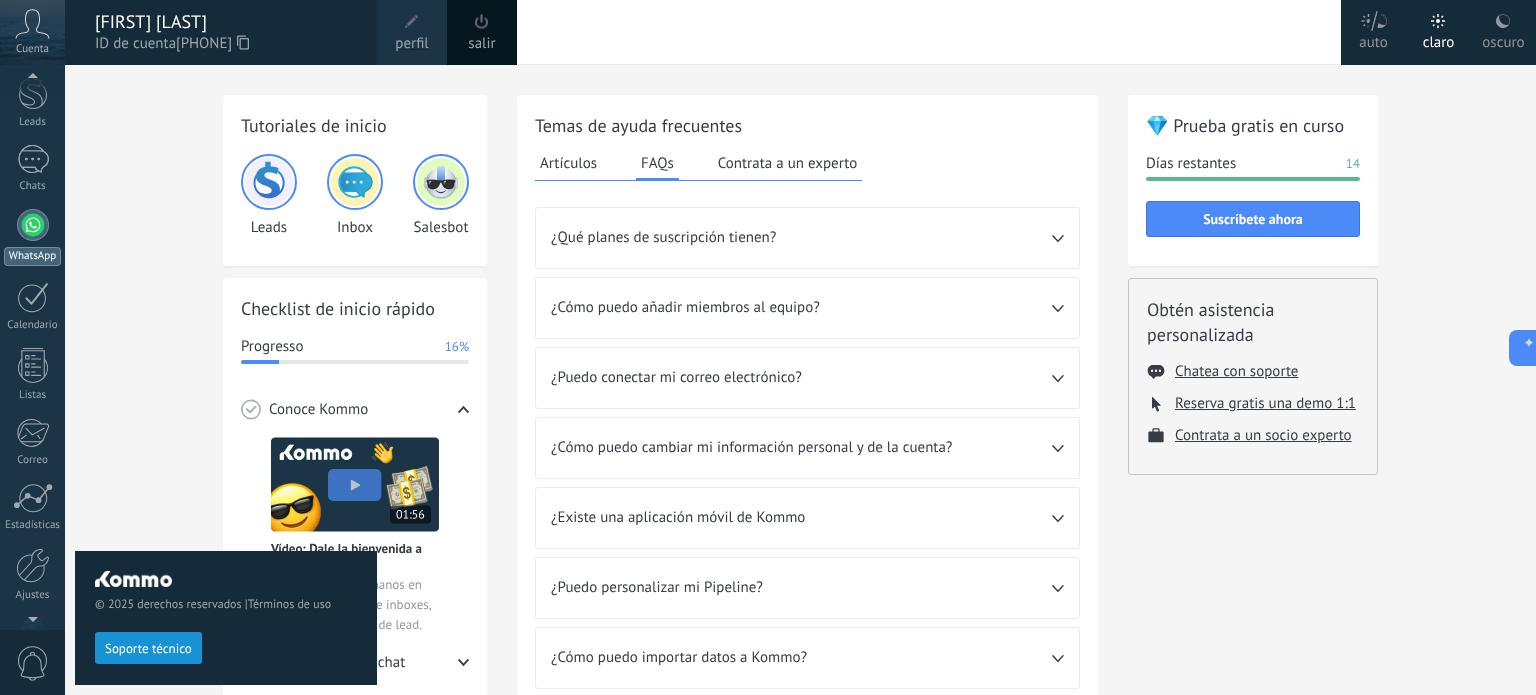 scroll, scrollTop: 136, scrollLeft: 0, axis: vertical 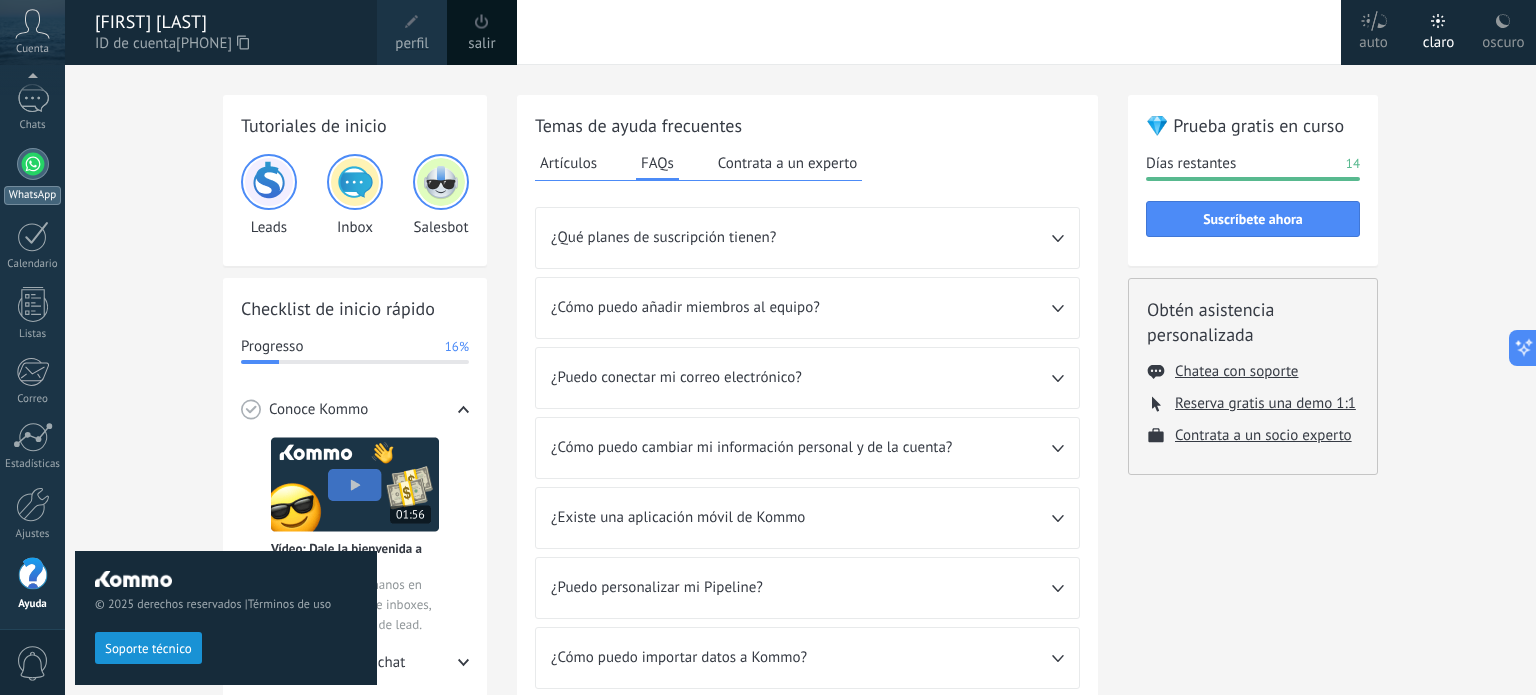 click at bounding box center [33, 164] 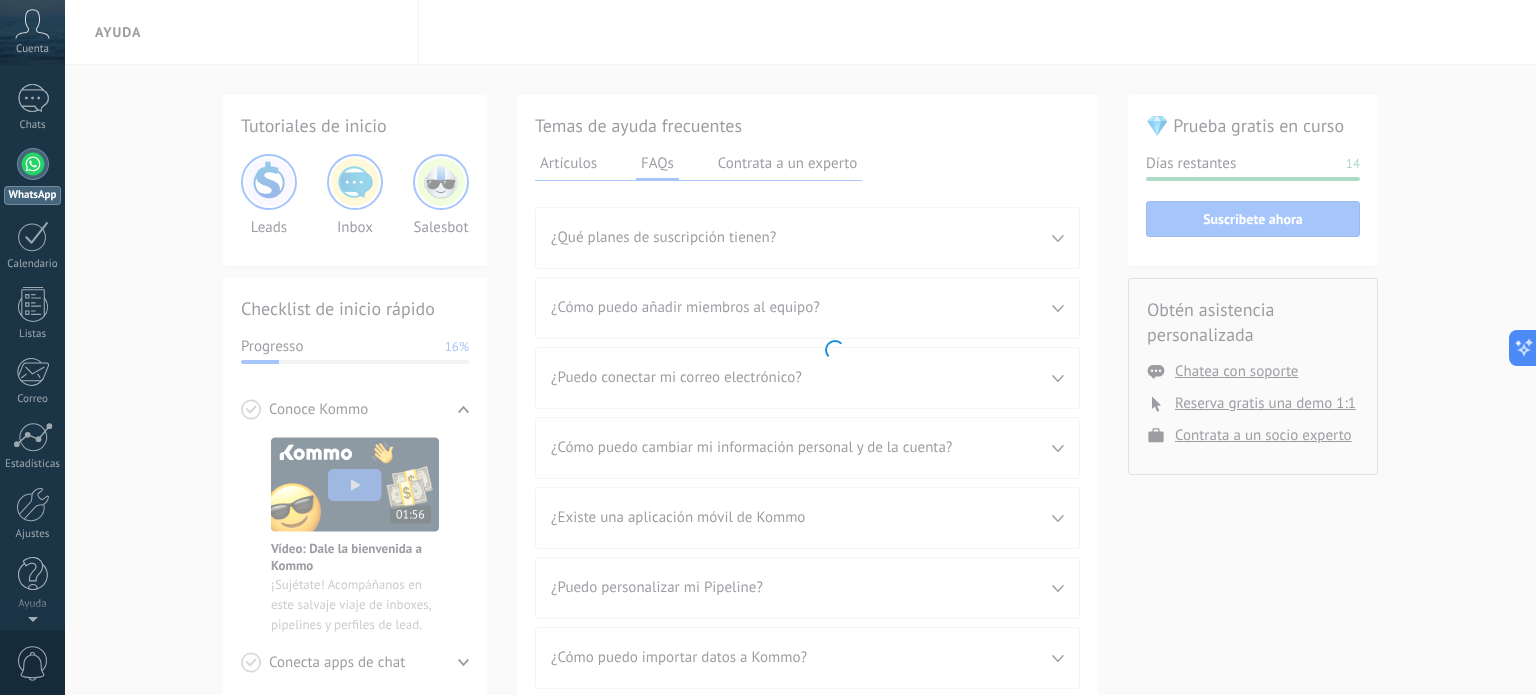scroll, scrollTop: 0, scrollLeft: 0, axis: both 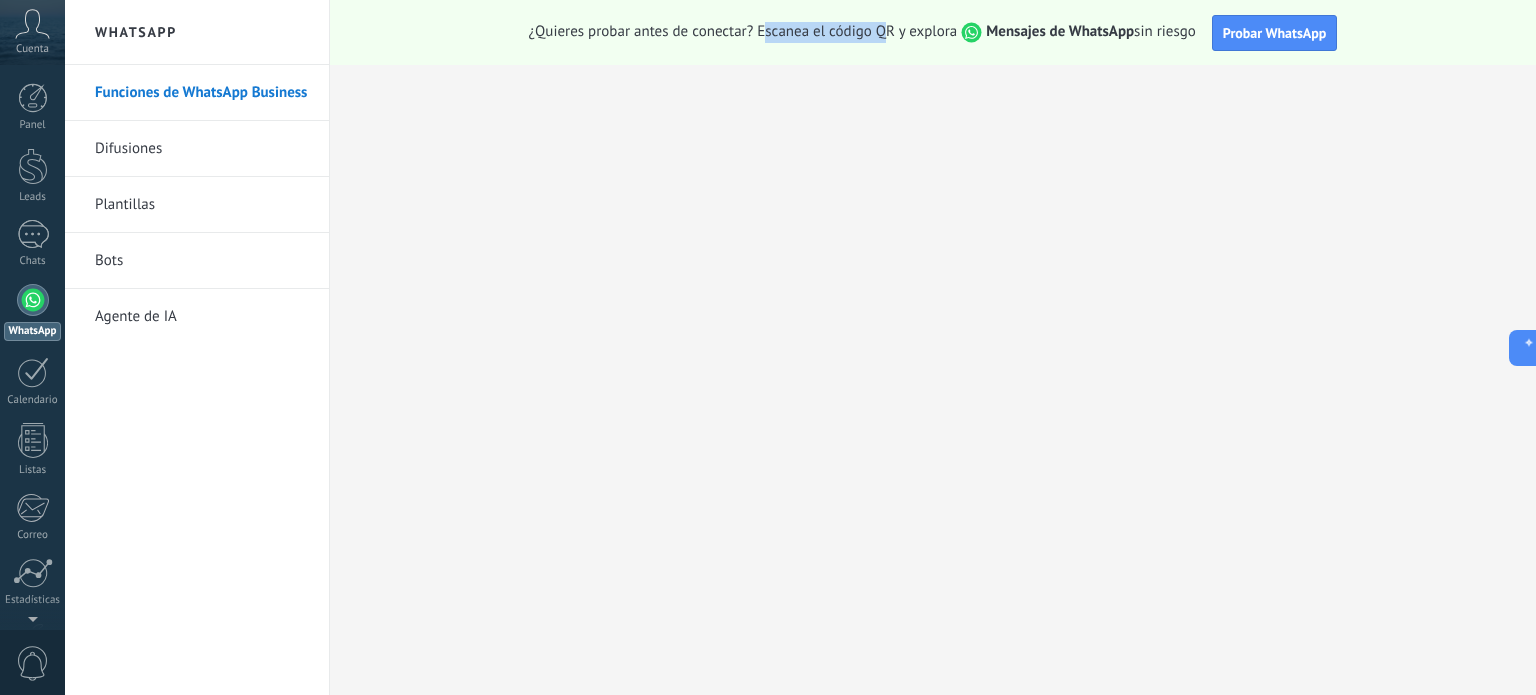 drag, startPoint x: 777, startPoint y: 31, endPoint x: 1072, endPoint y: 53, distance: 295.8192 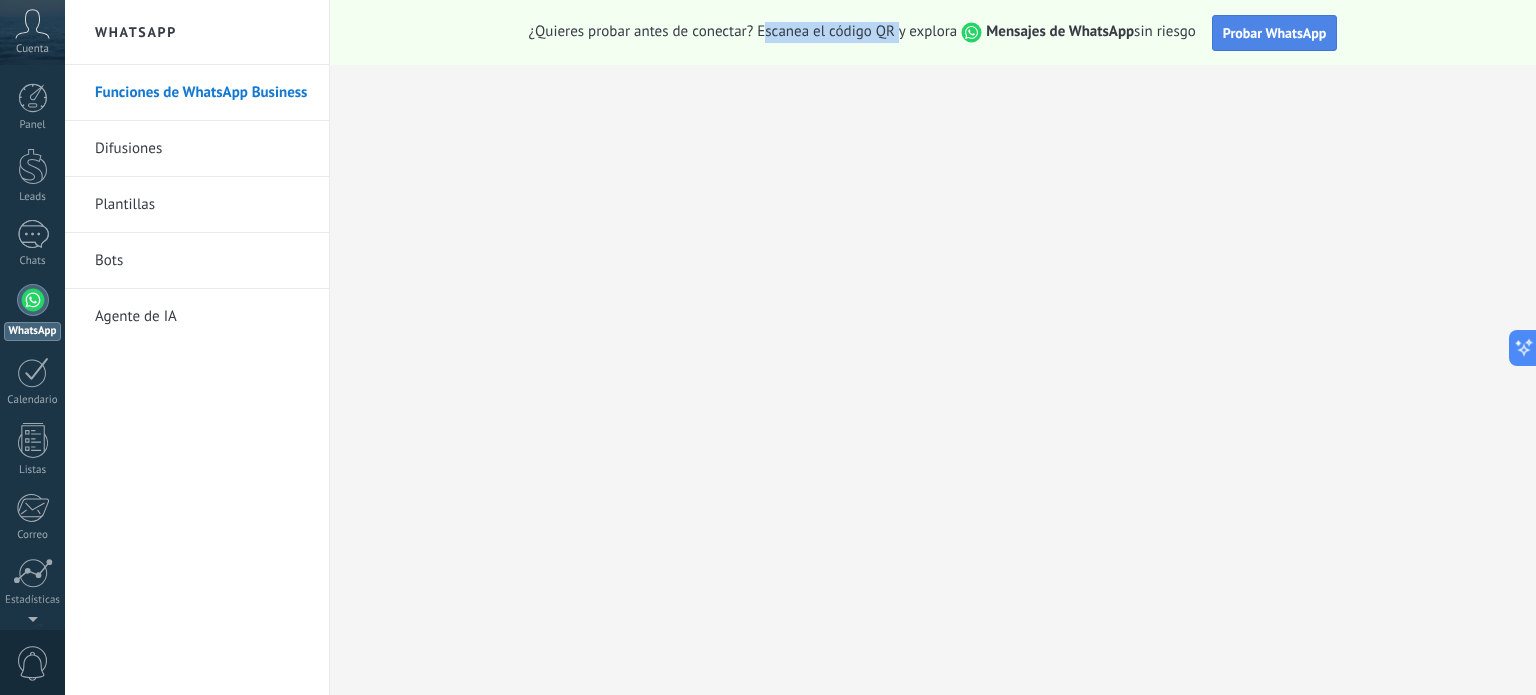 click on "Probar WhatsApp" at bounding box center (1275, 33) 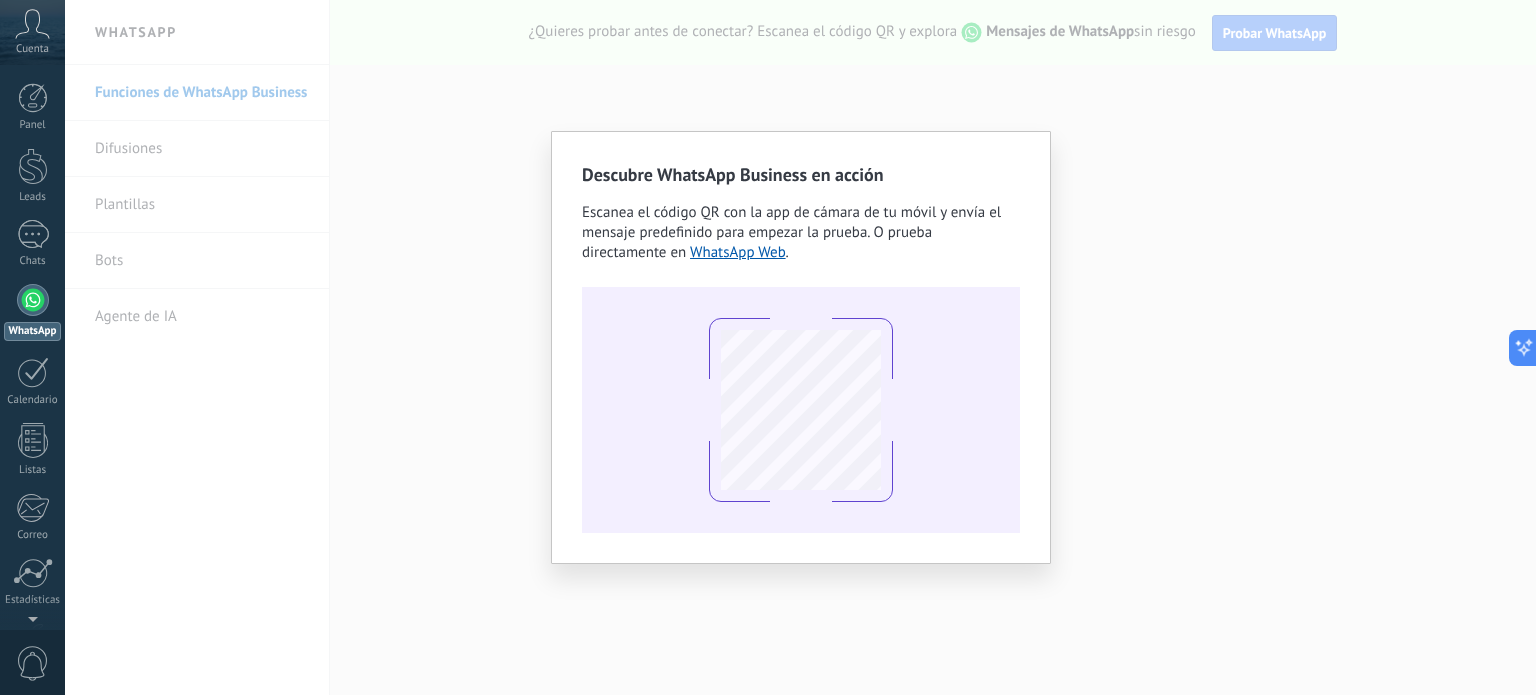 click on "Descubre WhatsApp Business en acción Escanea el código QR con la app de cámara de tu móvil y envía el mensaje predefinido para empezar la prueba. O prueba directamente en   WhatsApp Web ." at bounding box center [800, 347] 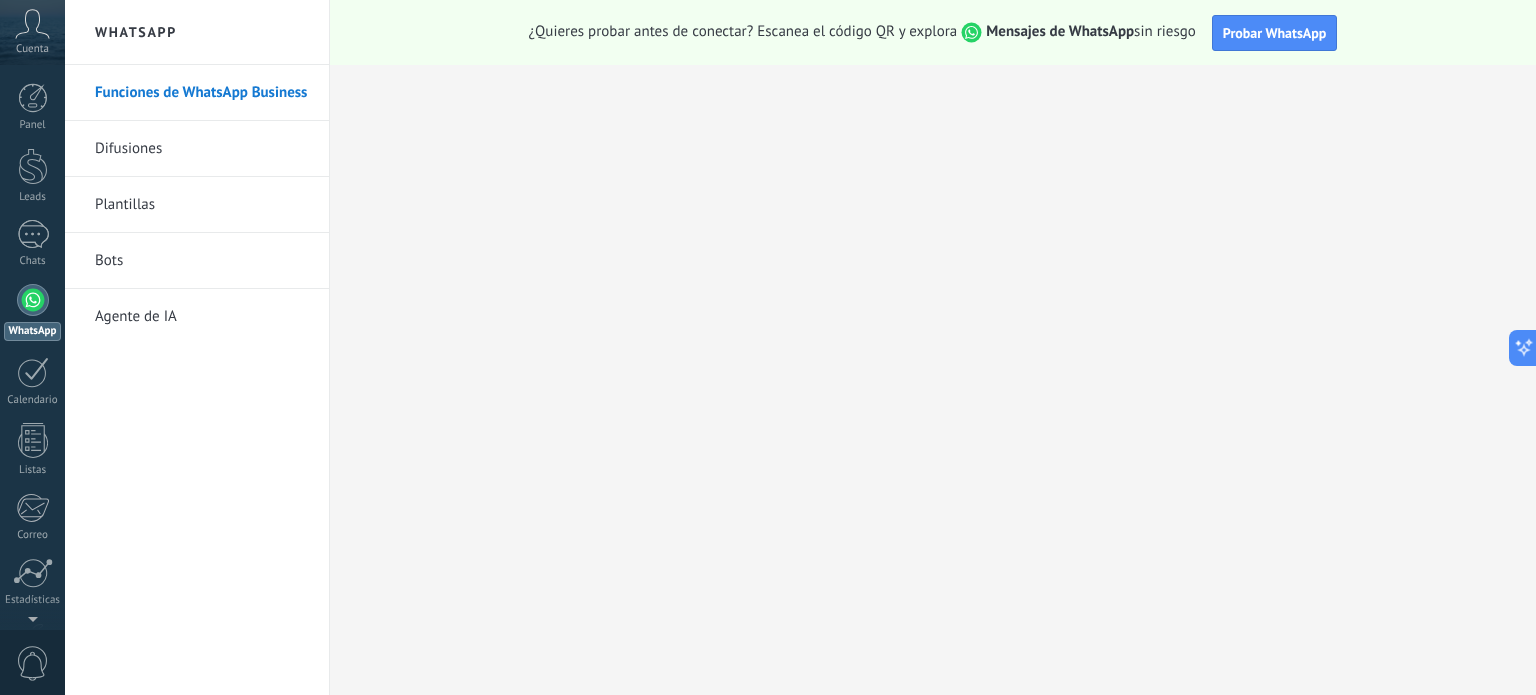 click on "Funciones de WhatsApp Business" at bounding box center [202, 93] 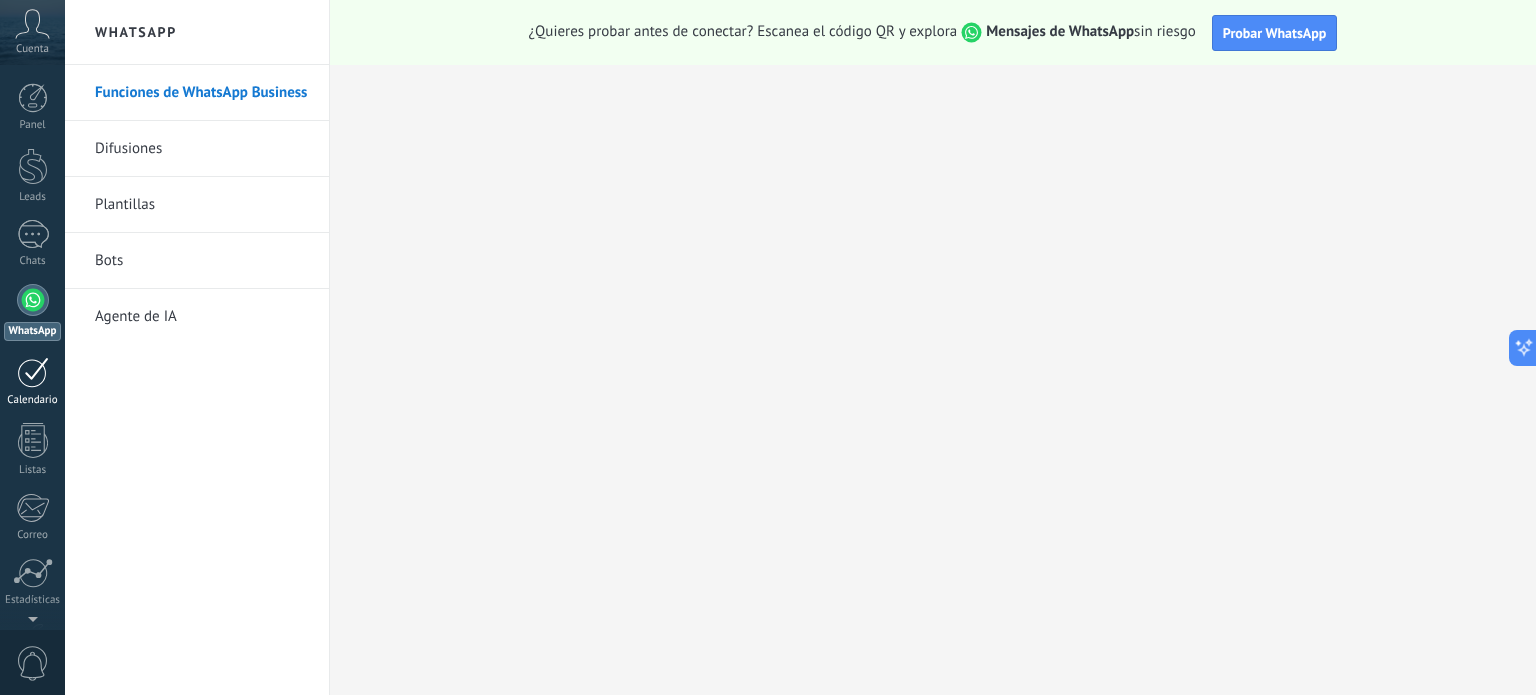 click at bounding box center (33, 372) 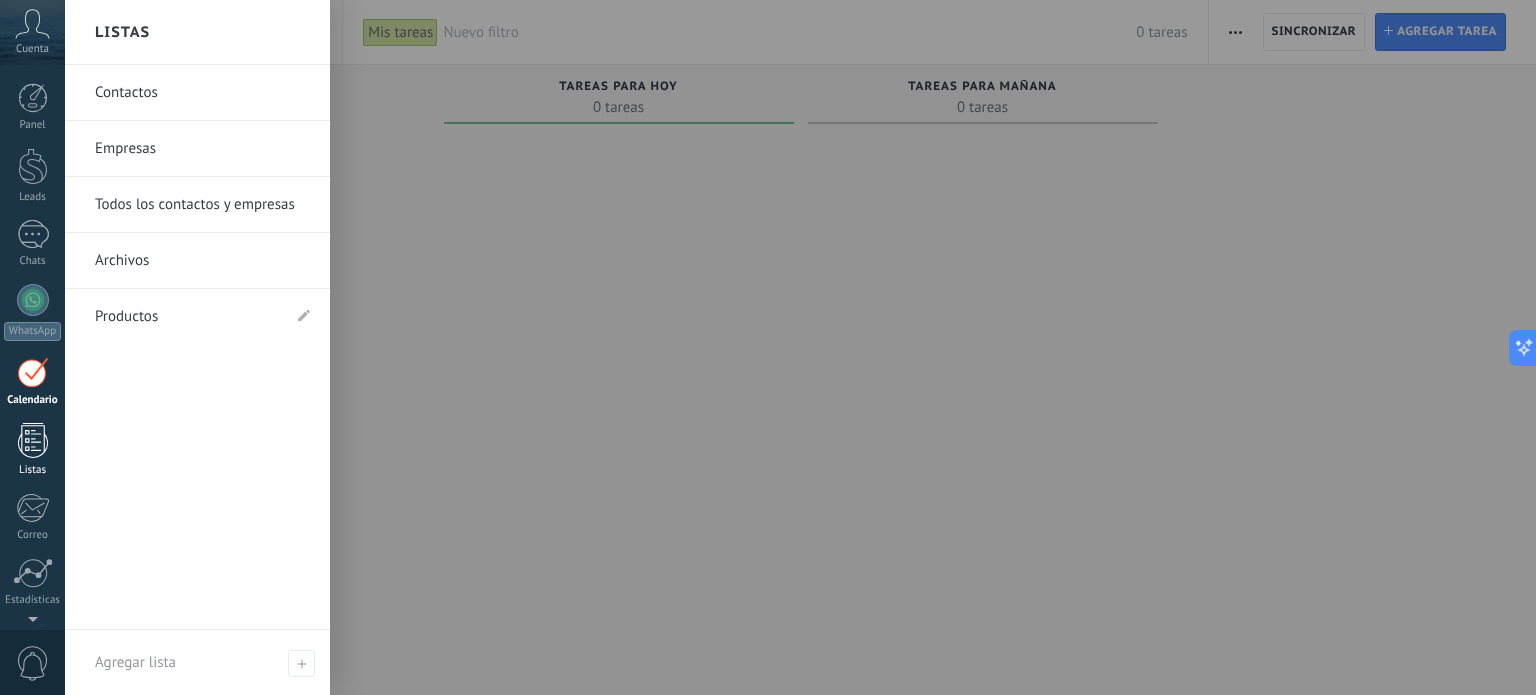 click at bounding box center (33, 440) 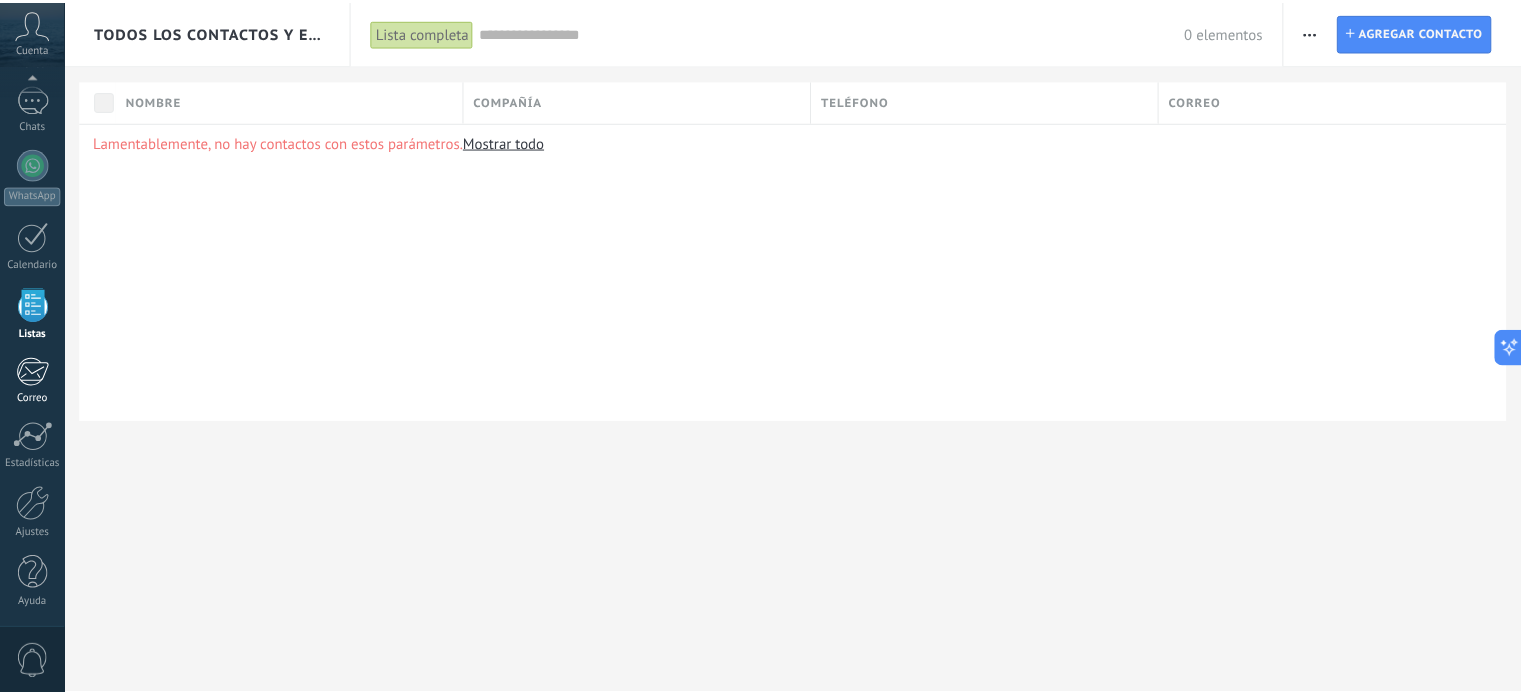 scroll, scrollTop: 0, scrollLeft: 0, axis: both 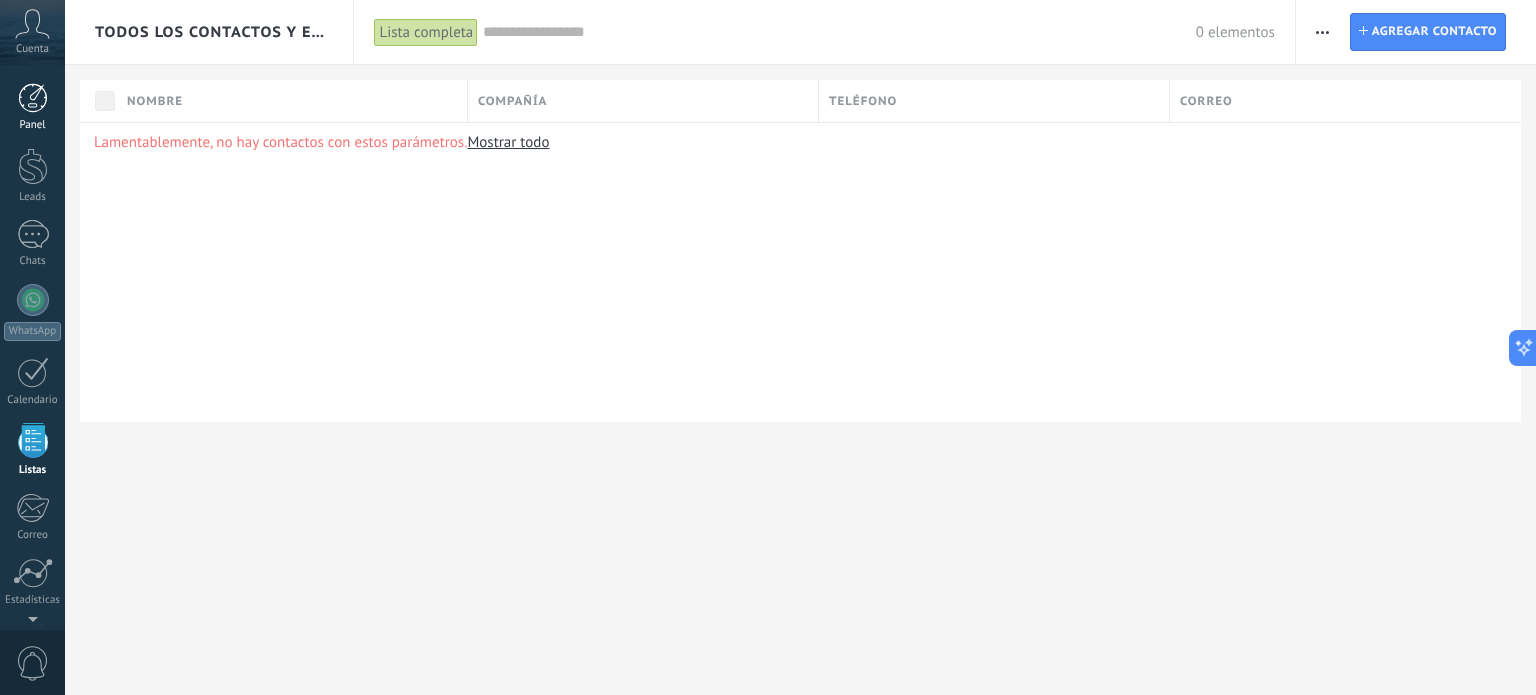 click on "Panel" at bounding box center [33, 125] 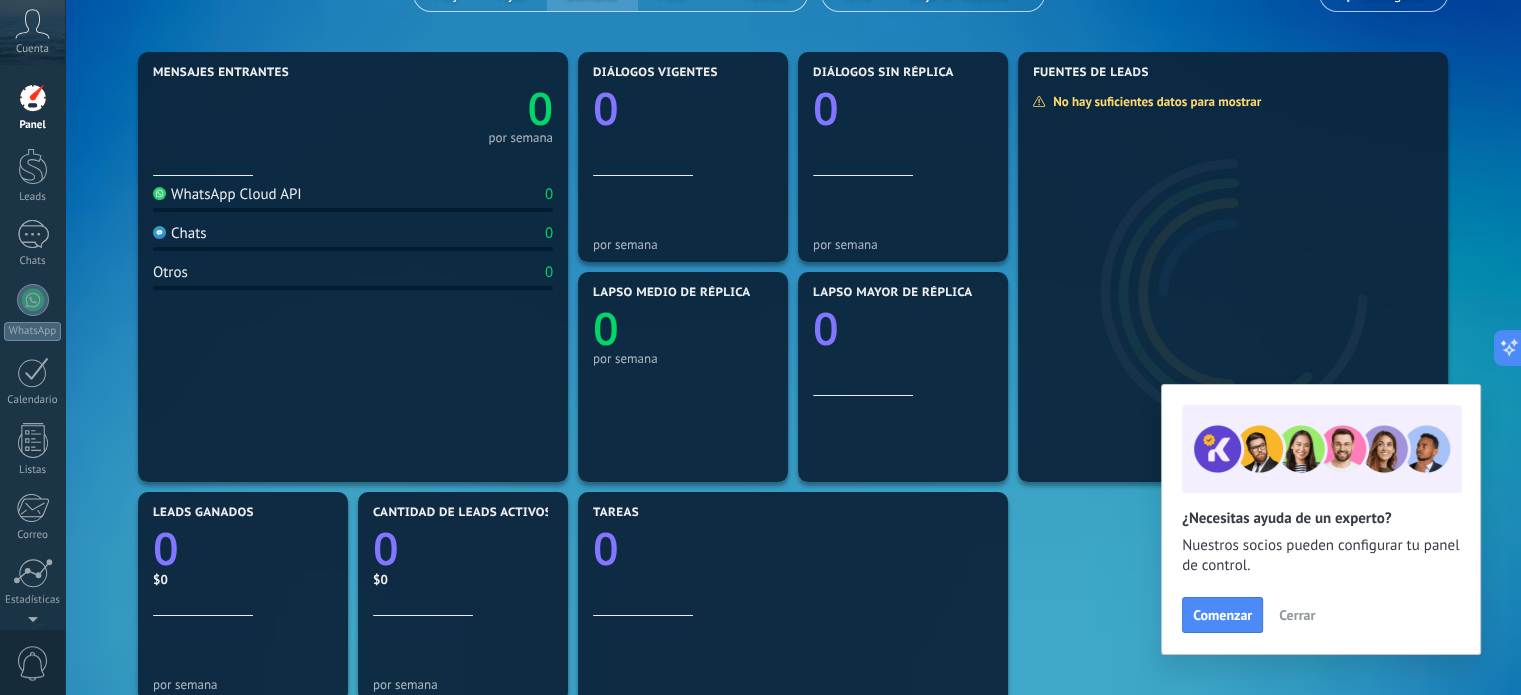 scroll, scrollTop: 0, scrollLeft: 0, axis: both 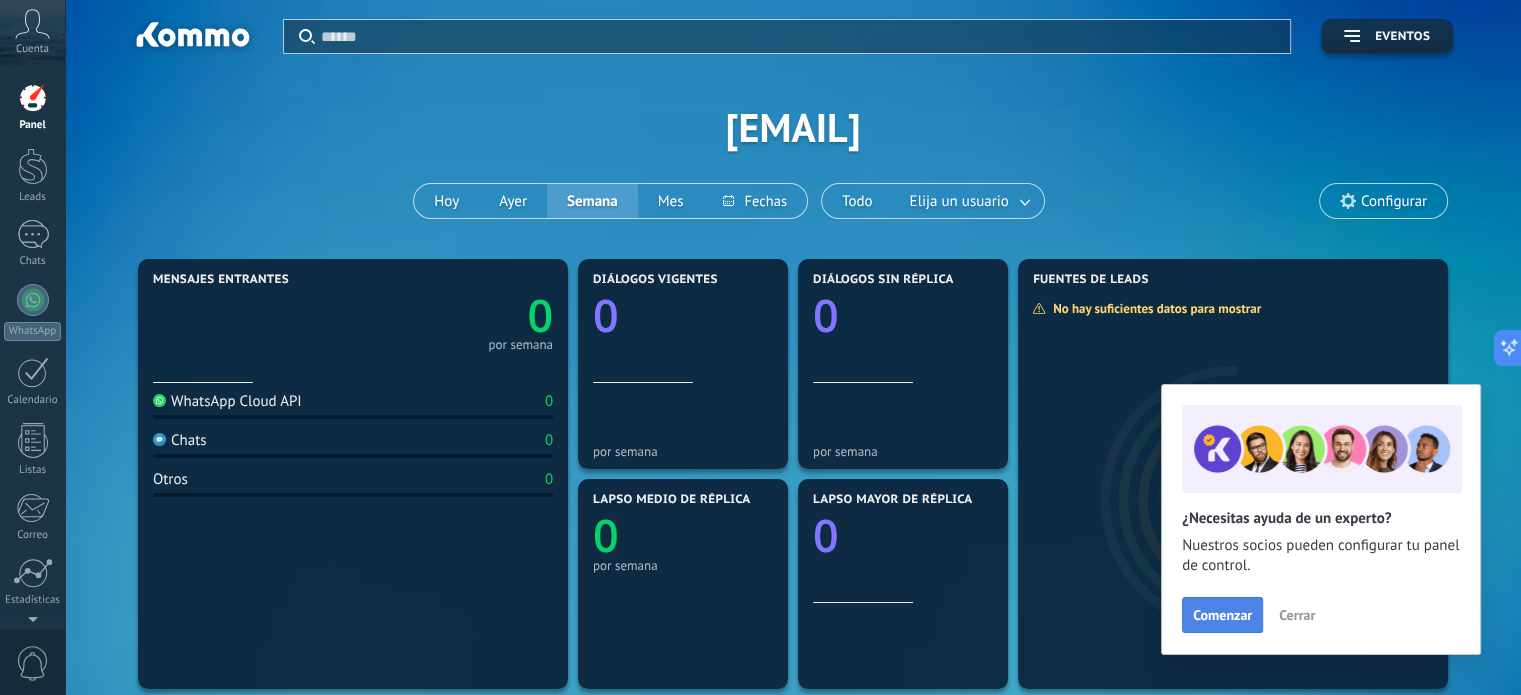 click on "Comenzar" at bounding box center [1222, 615] 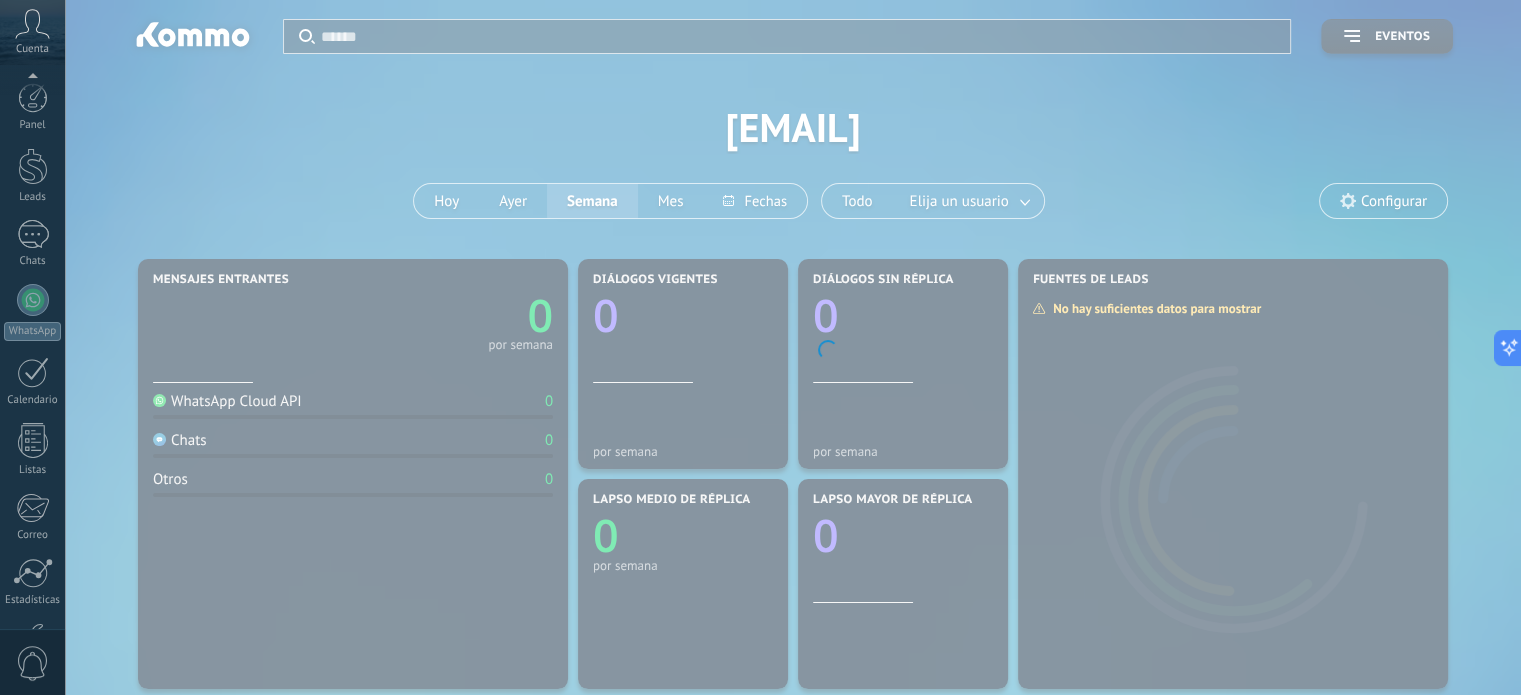 scroll, scrollTop: 136, scrollLeft: 0, axis: vertical 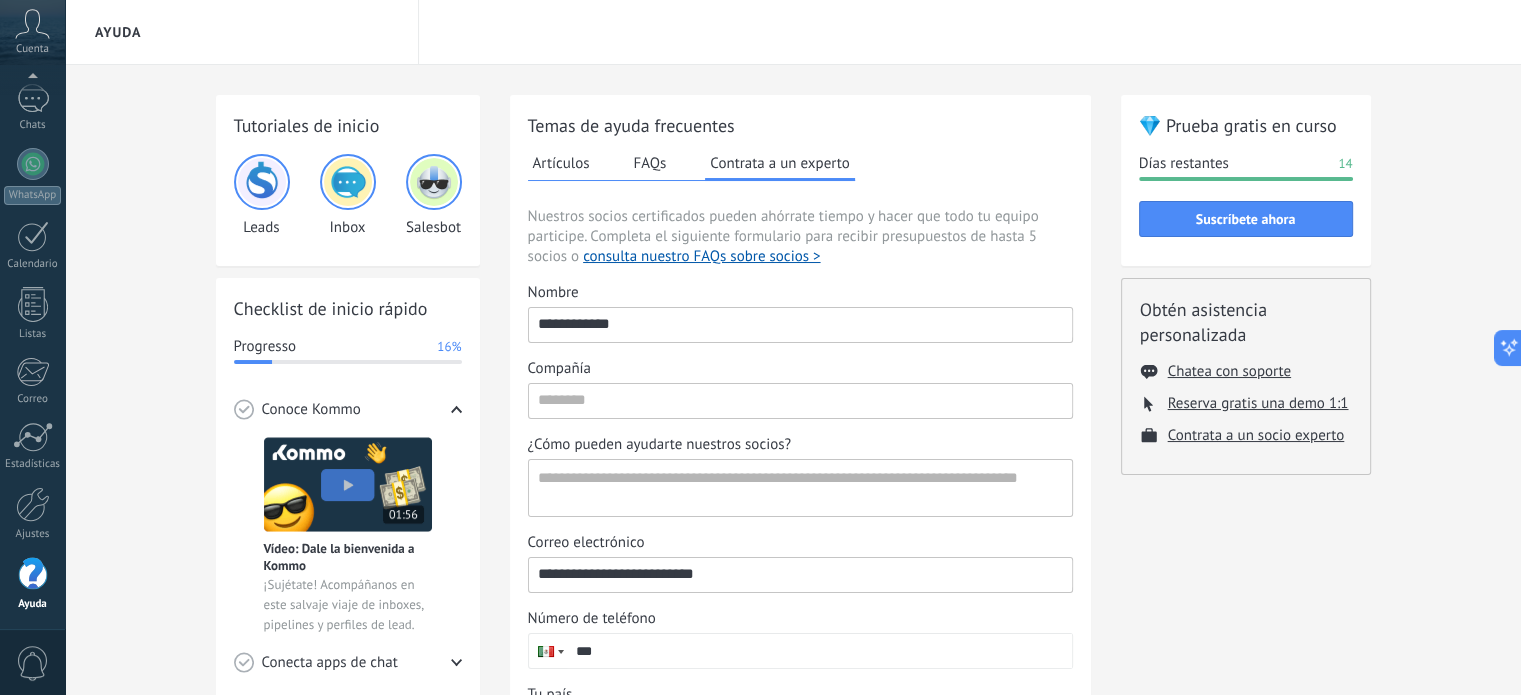 click on "Artículos" at bounding box center (561, 163) 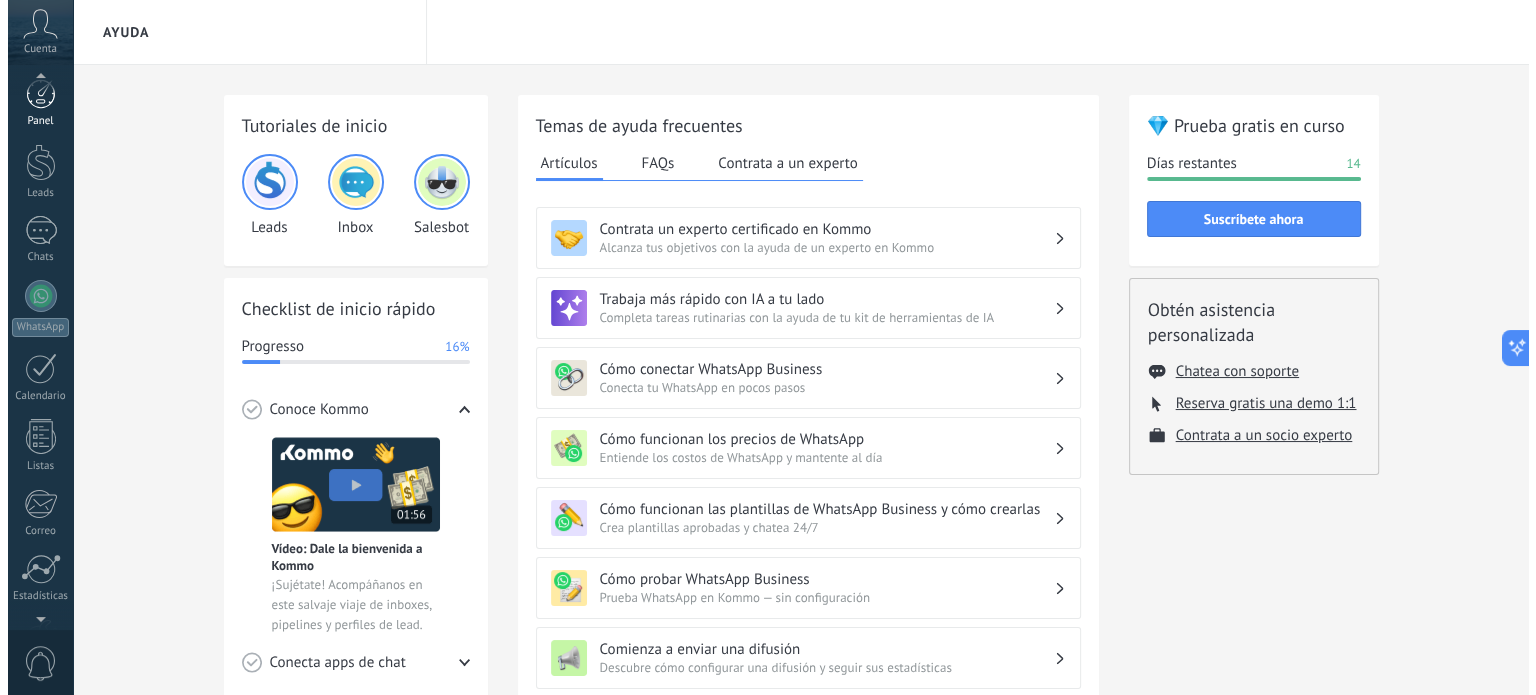 scroll, scrollTop: 0, scrollLeft: 0, axis: both 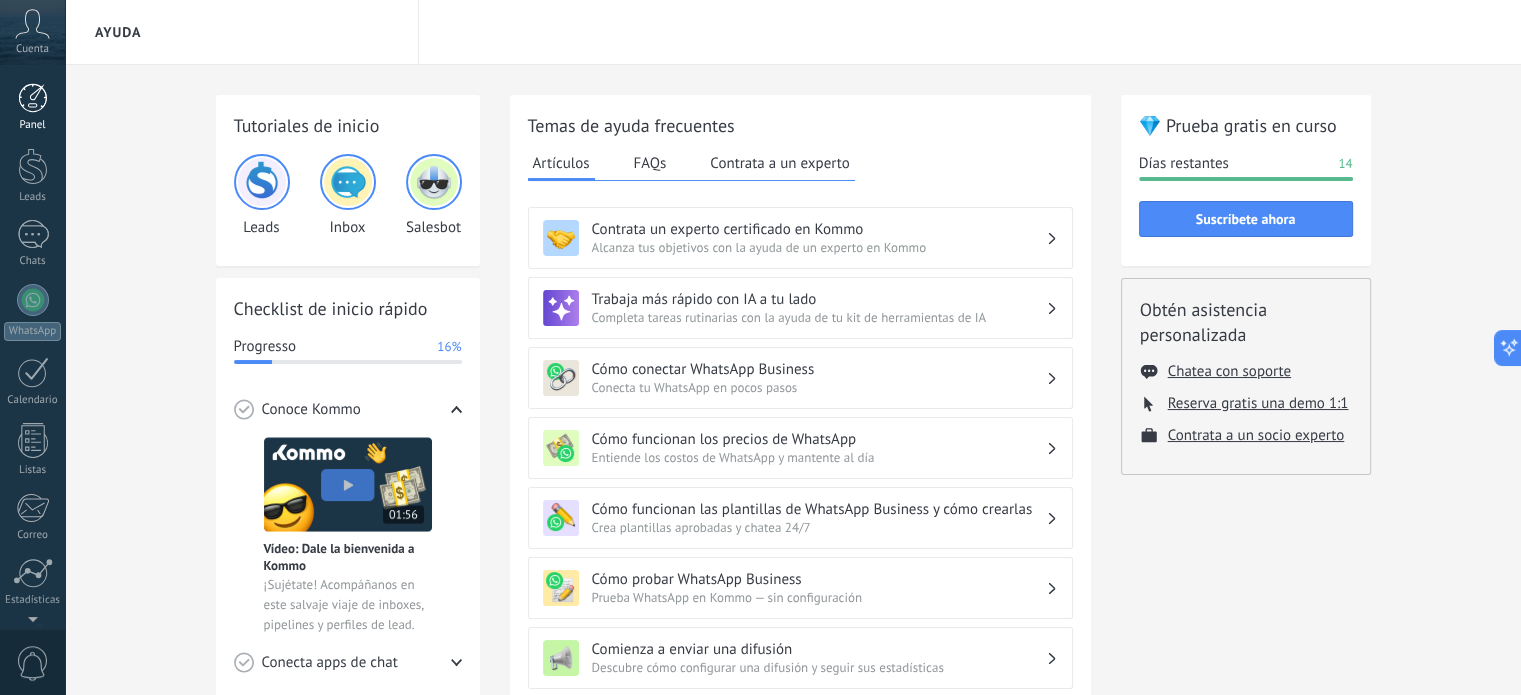 click at bounding box center (33, 98) 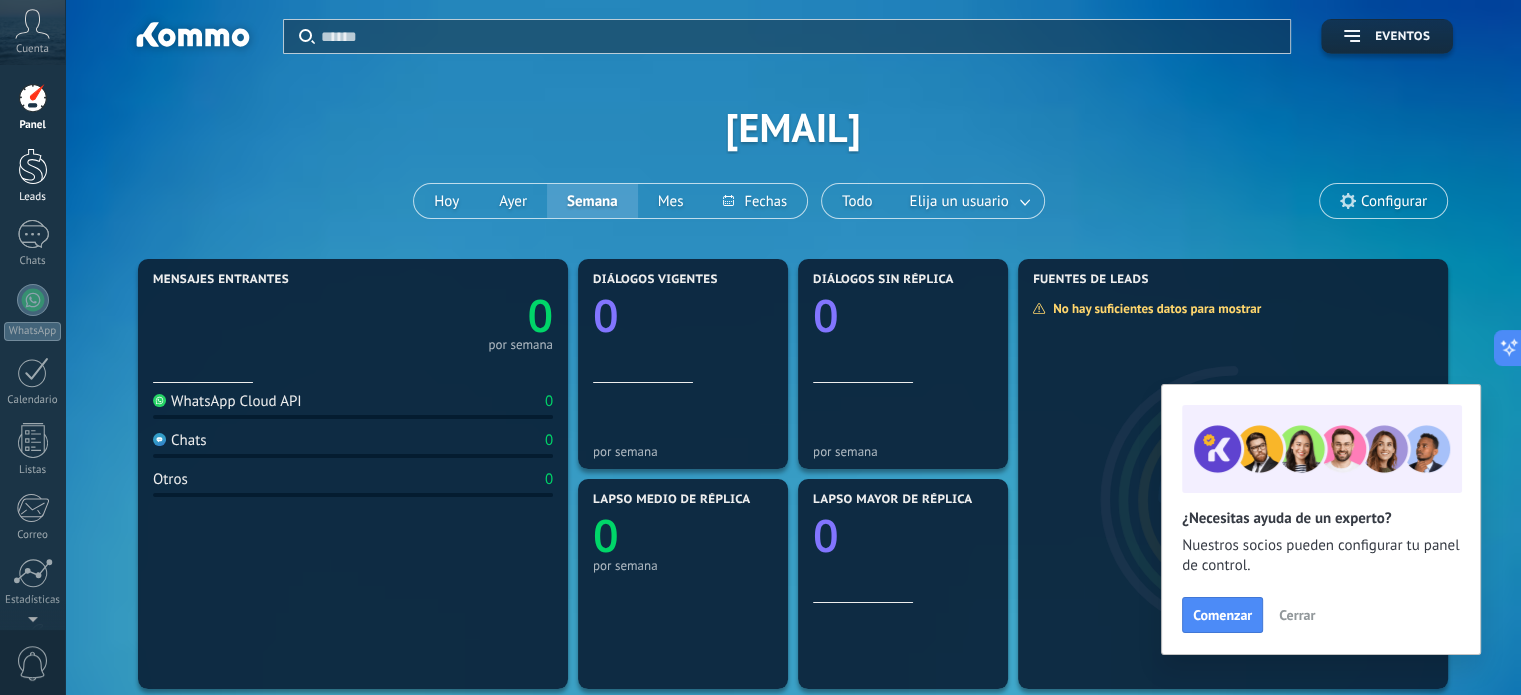 click at bounding box center [33, 166] 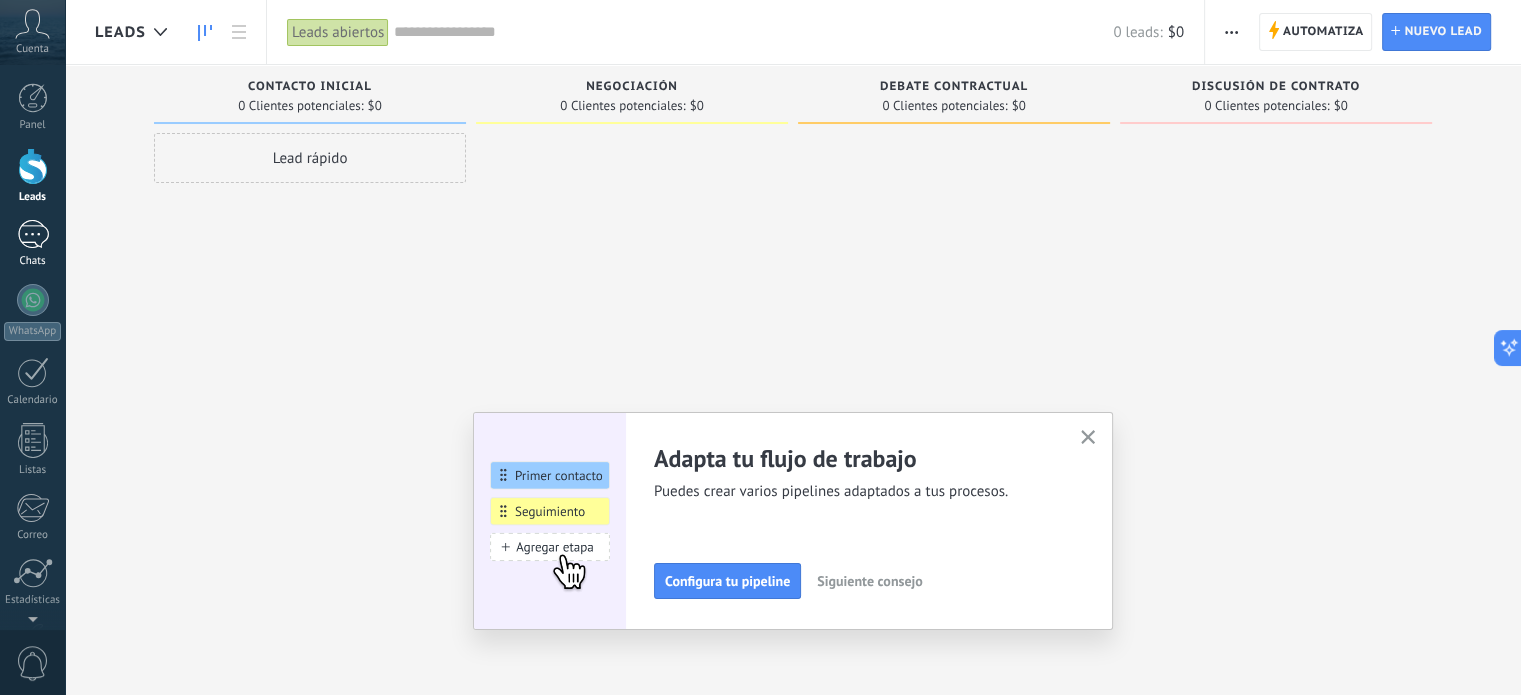 click at bounding box center [33, 234] 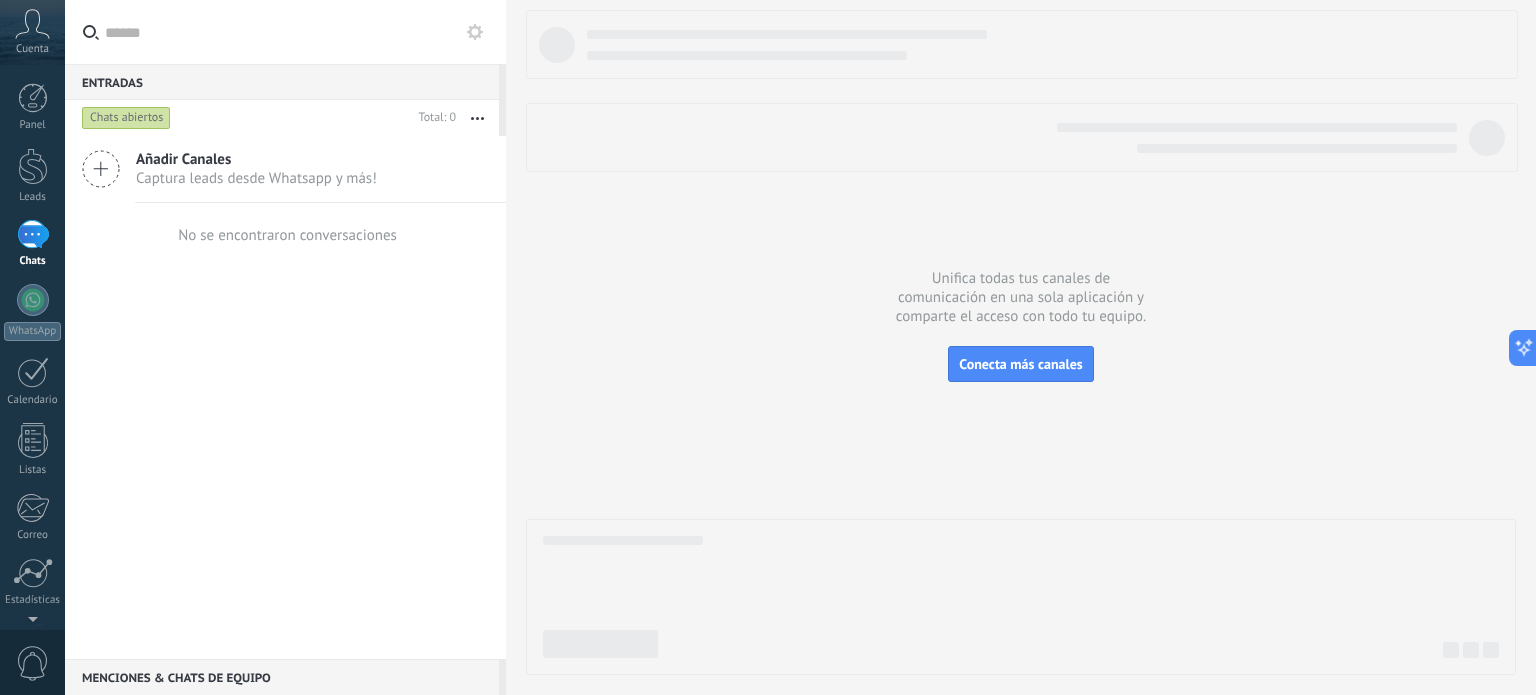 click on "Añadir Canales" at bounding box center [256, 159] 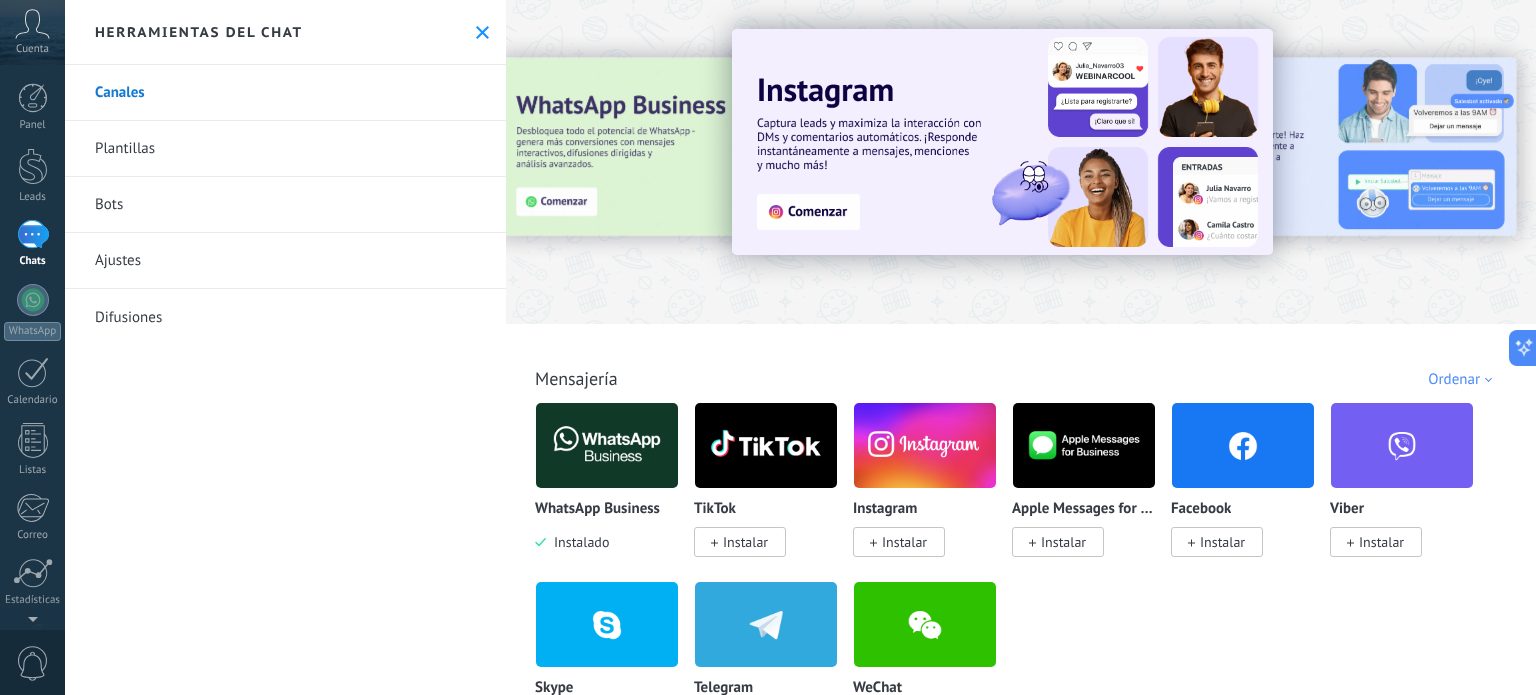 scroll, scrollTop: 0, scrollLeft: 0, axis: both 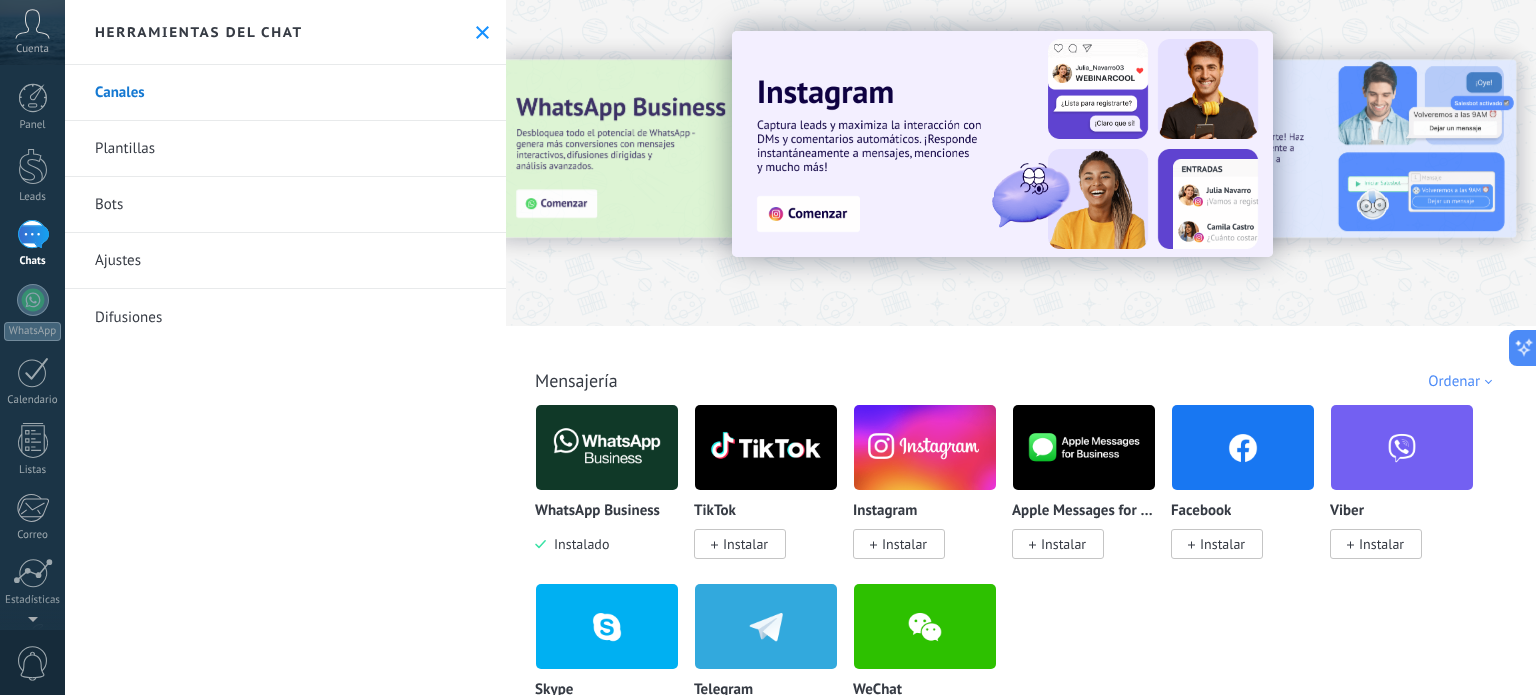 click on "Bots" at bounding box center [285, 205] 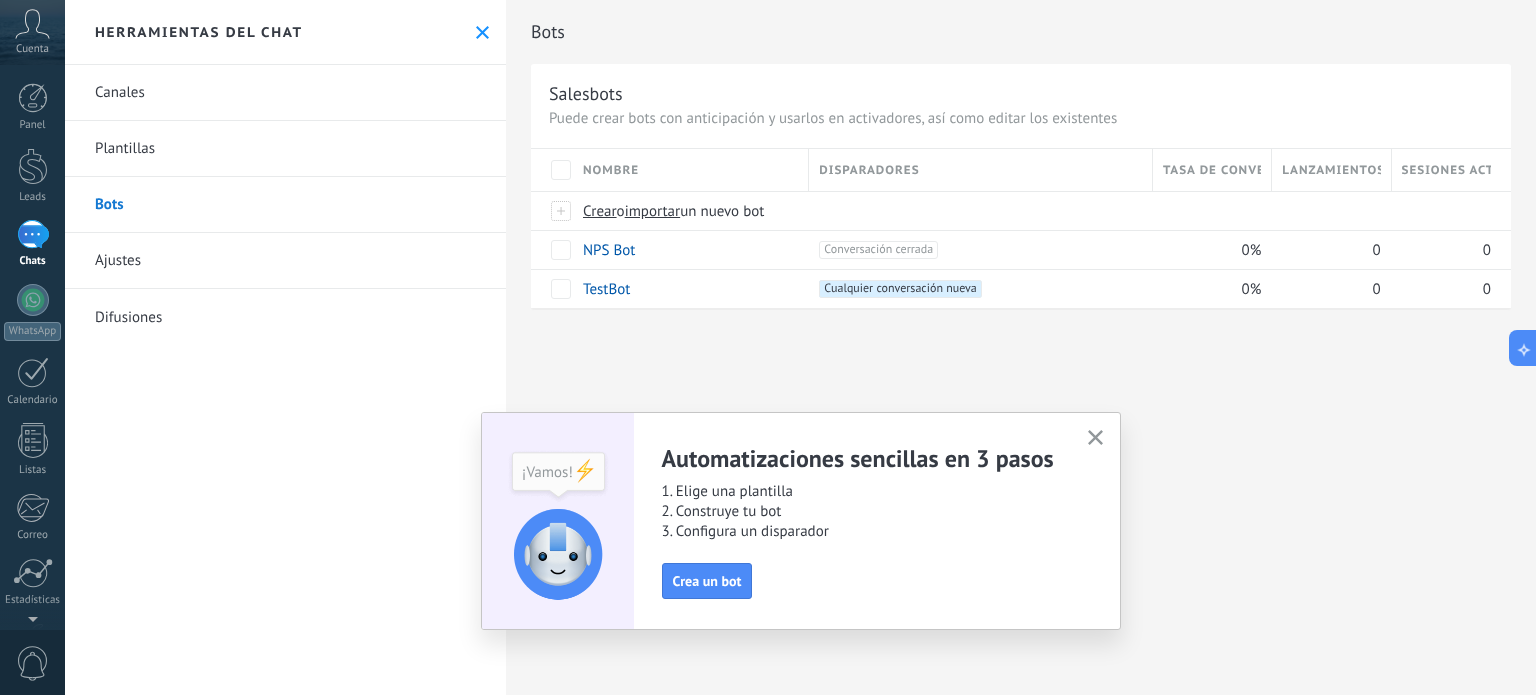 click at bounding box center [1095, 438] 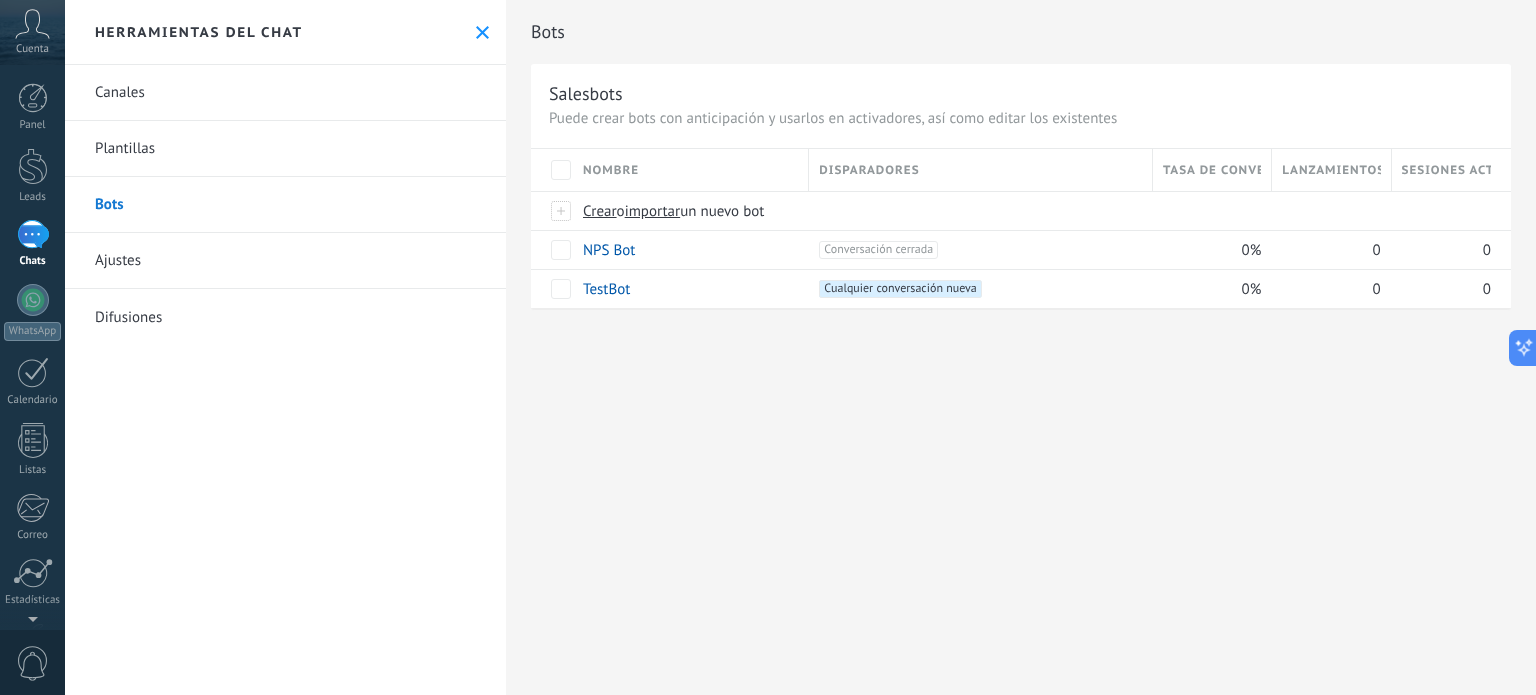 click on "Ajustes" at bounding box center [285, 261] 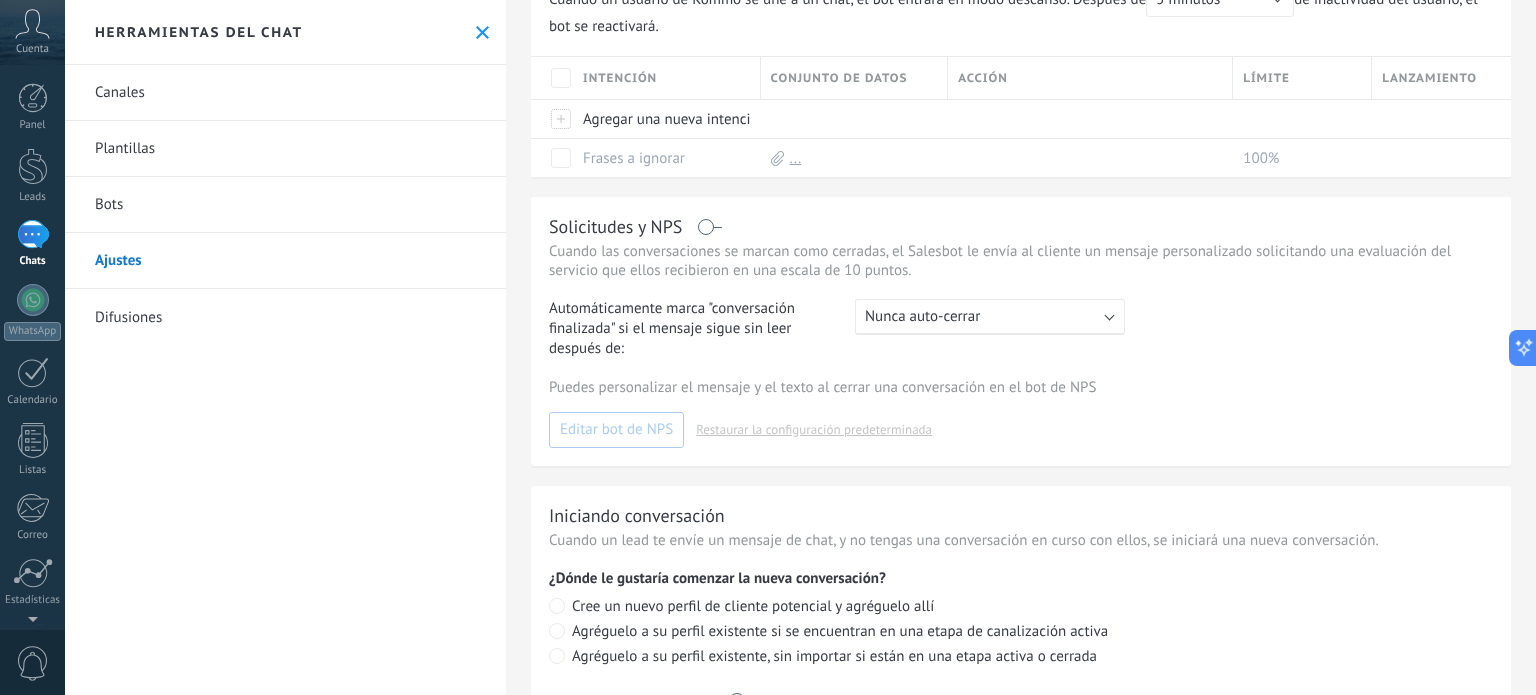 scroll, scrollTop: 481, scrollLeft: 0, axis: vertical 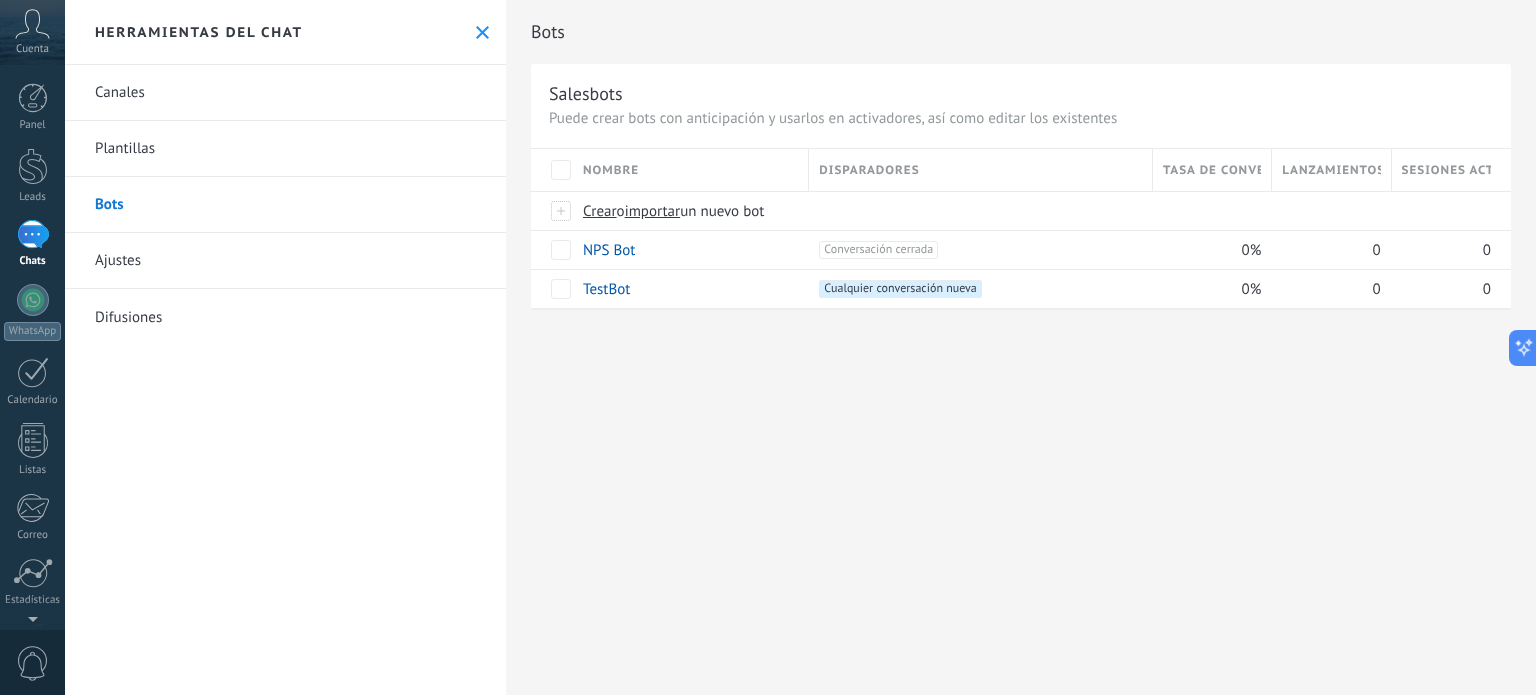 click 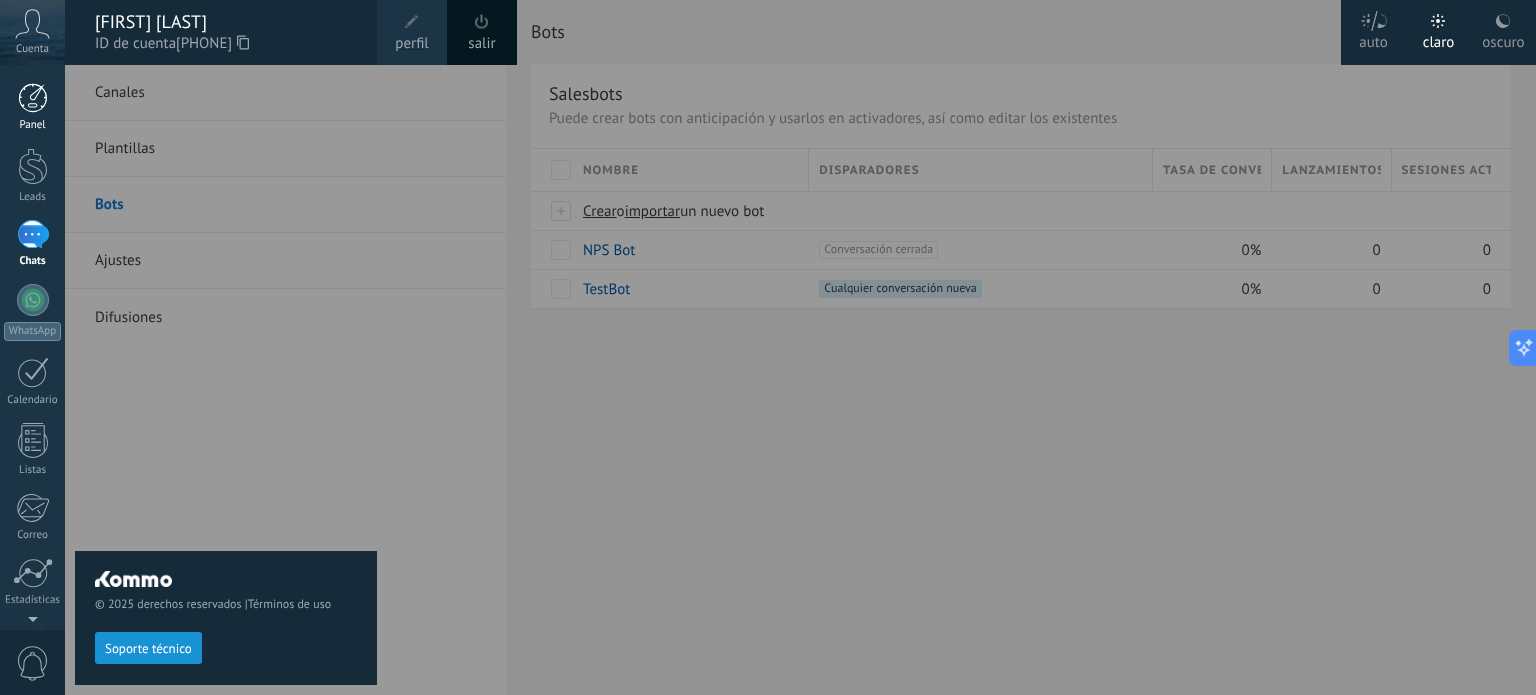 click at bounding box center (33, 98) 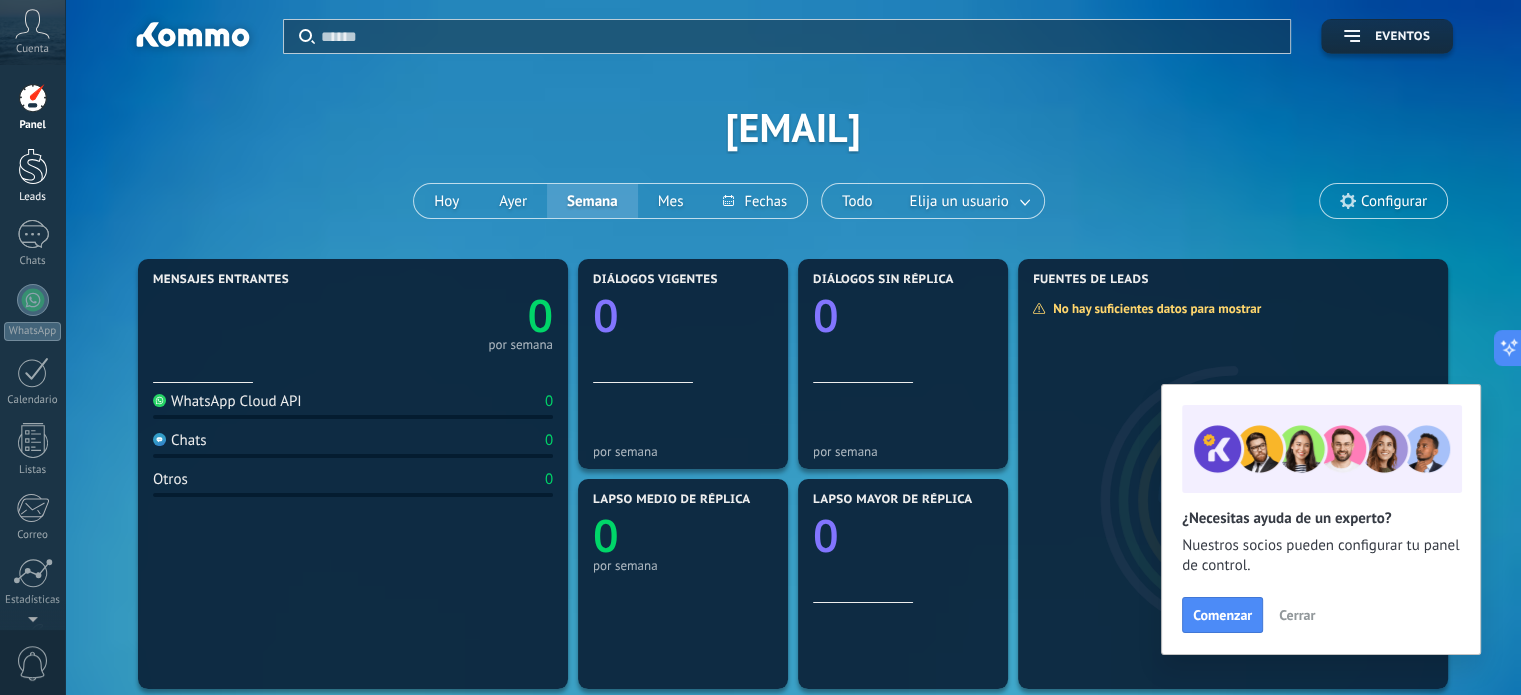 drag, startPoint x: 16, startPoint y: 164, endPoint x: 18, endPoint y: 176, distance: 12.165525 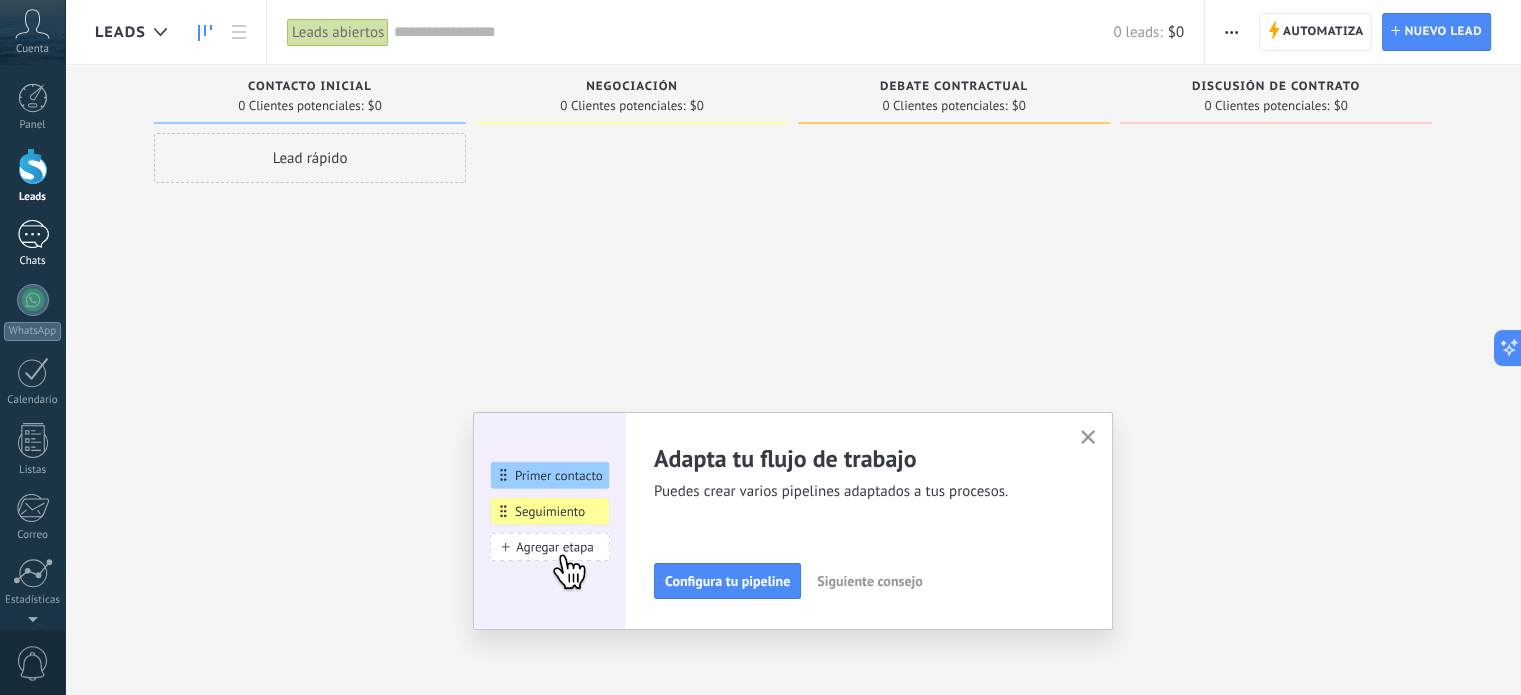 click at bounding box center [33, 234] 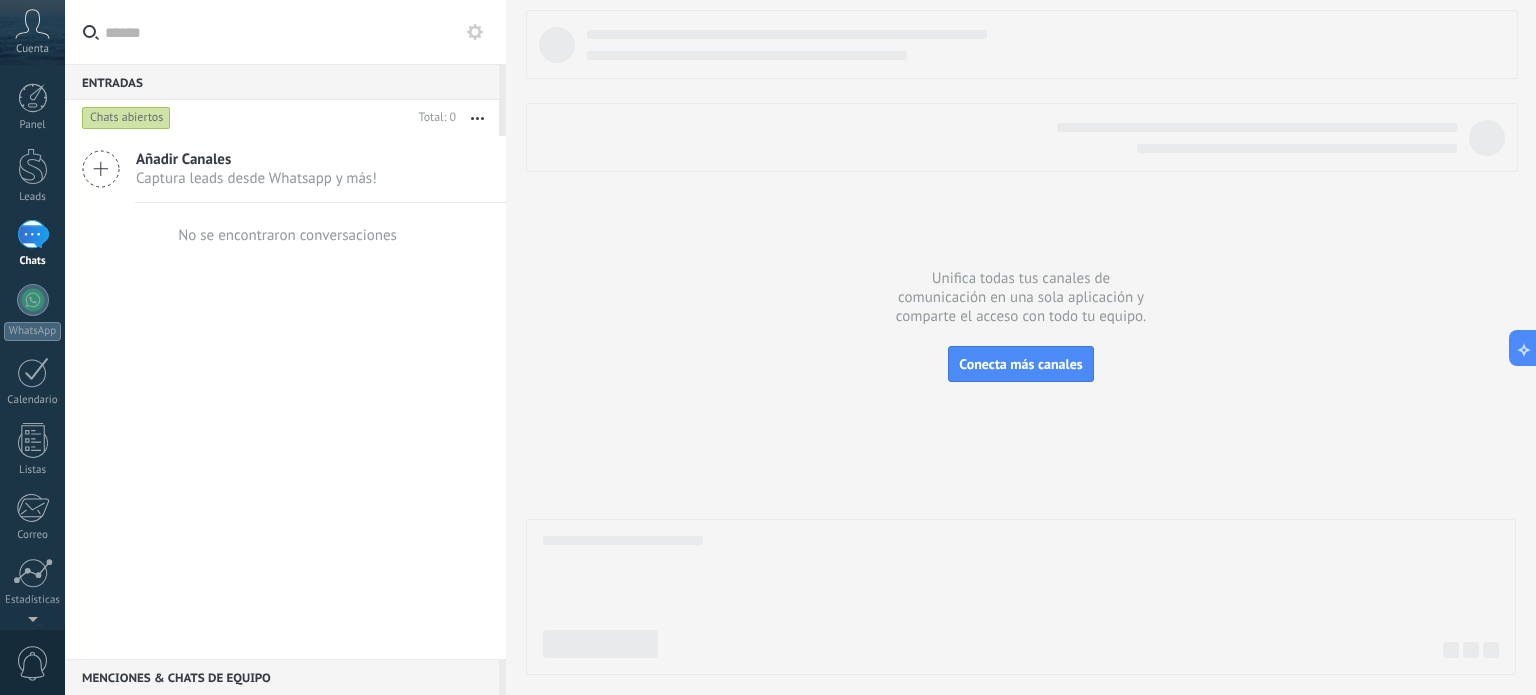 click on "Añadir Canales
Captura leads desde Whatsapp y más!" at bounding box center [285, 169] 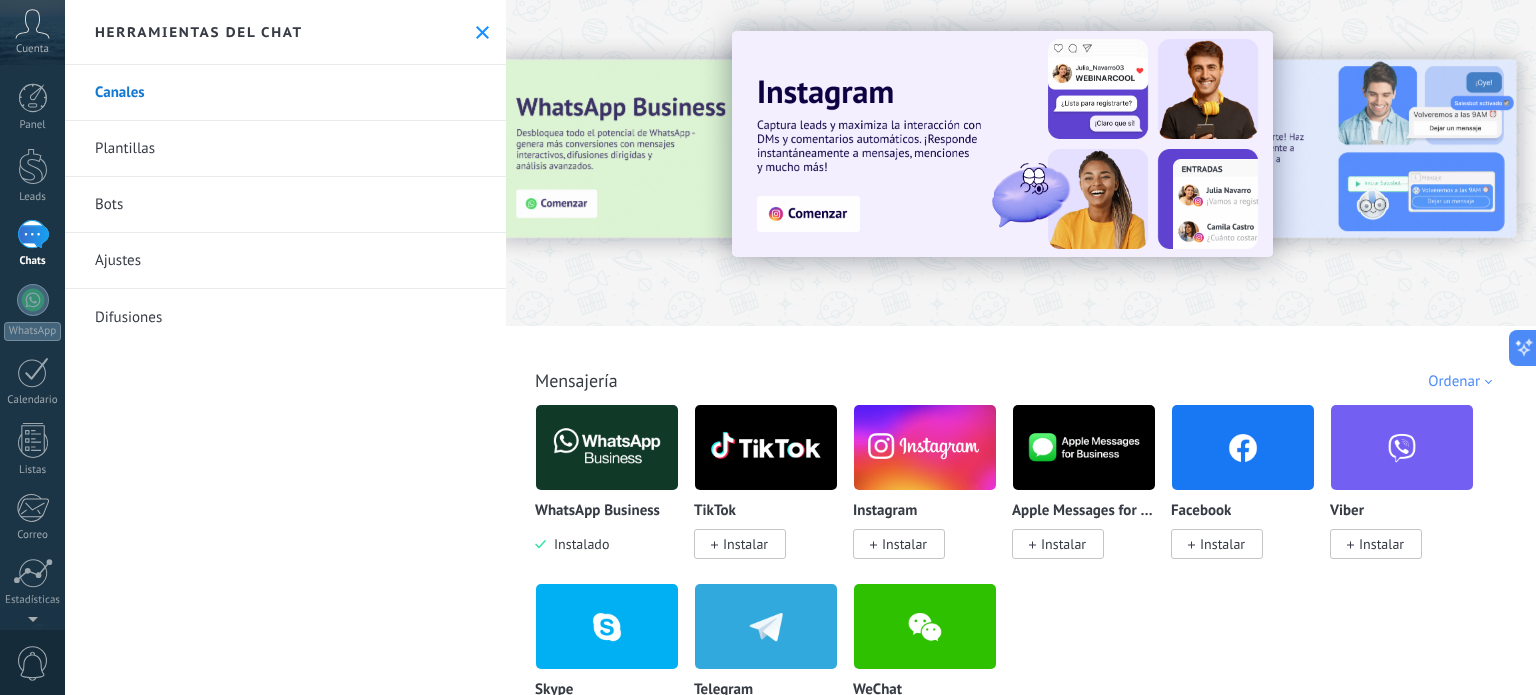 click 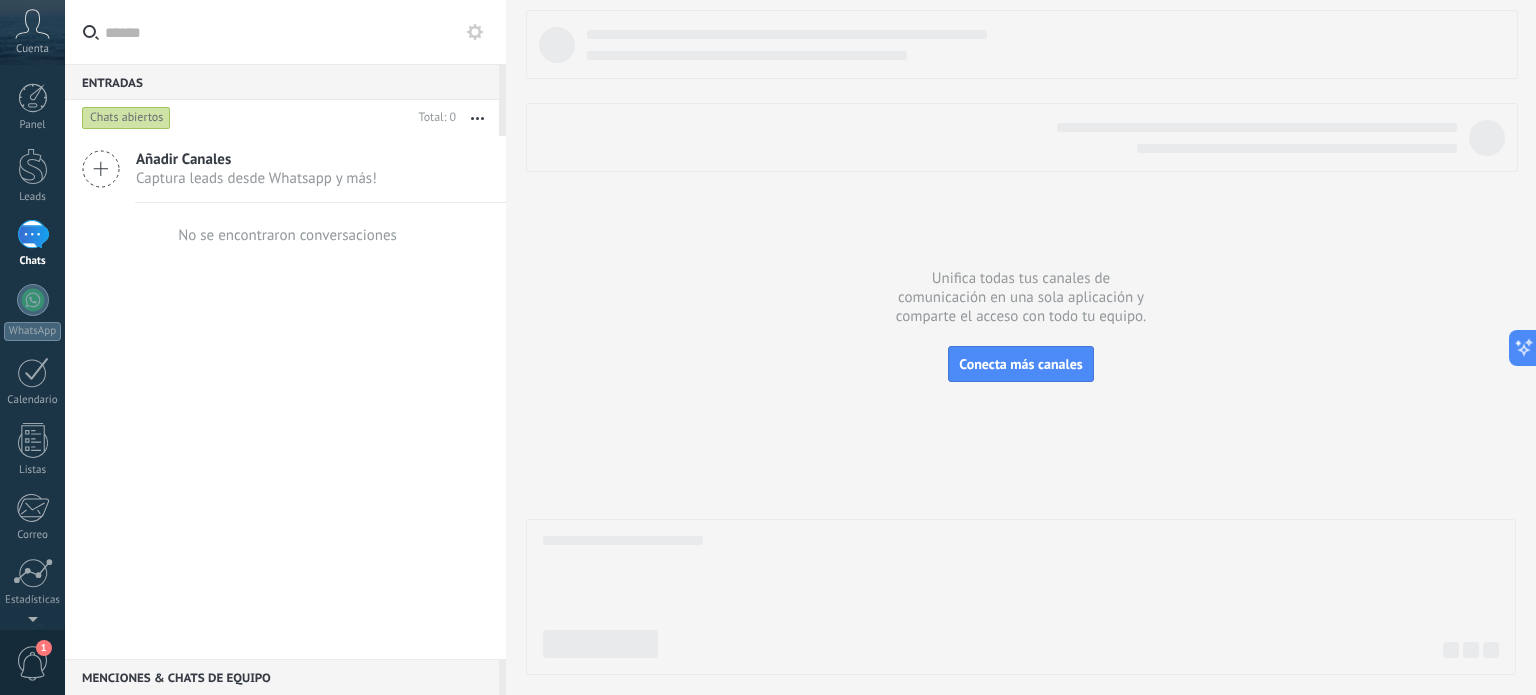 drag, startPoint x: 627, startPoint y: 30, endPoint x: 796, endPoint y: 155, distance: 210.20467 